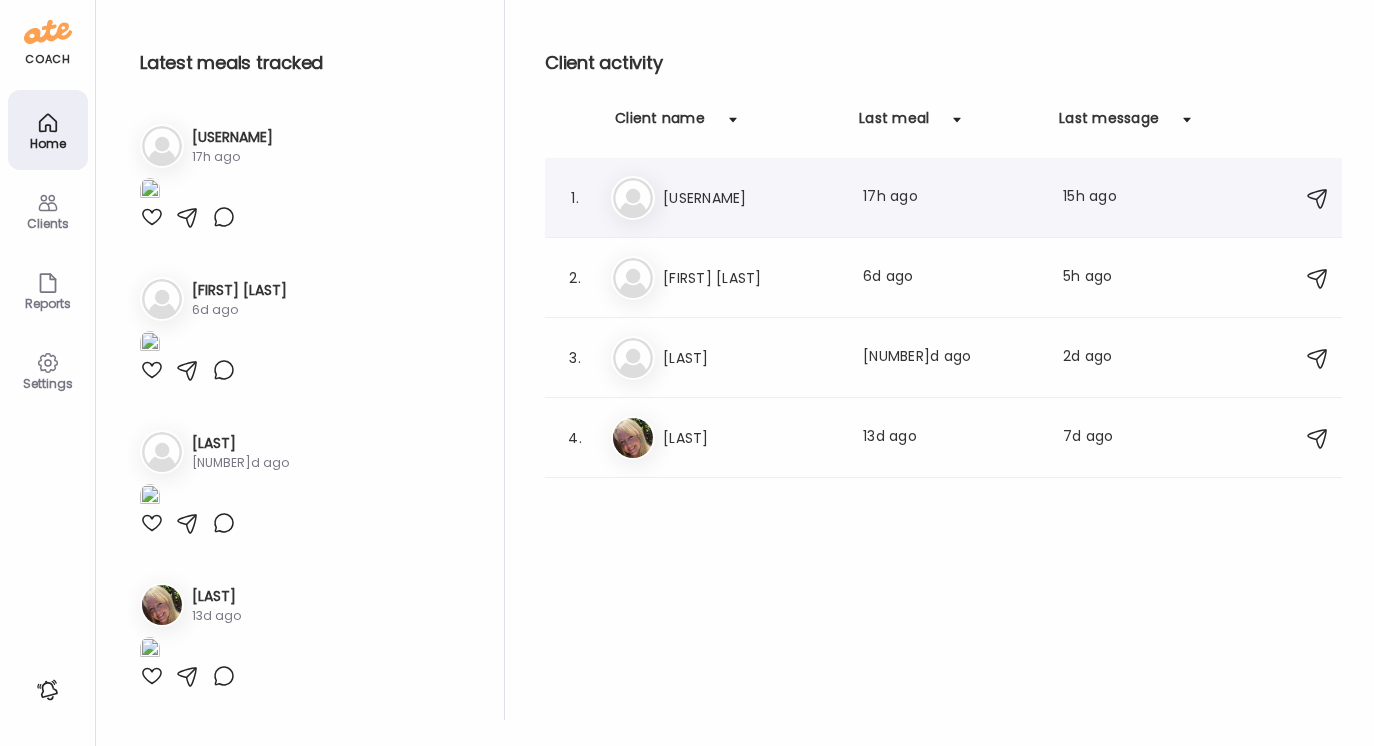 scroll, scrollTop: 0, scrollLeft: 0, axis: both 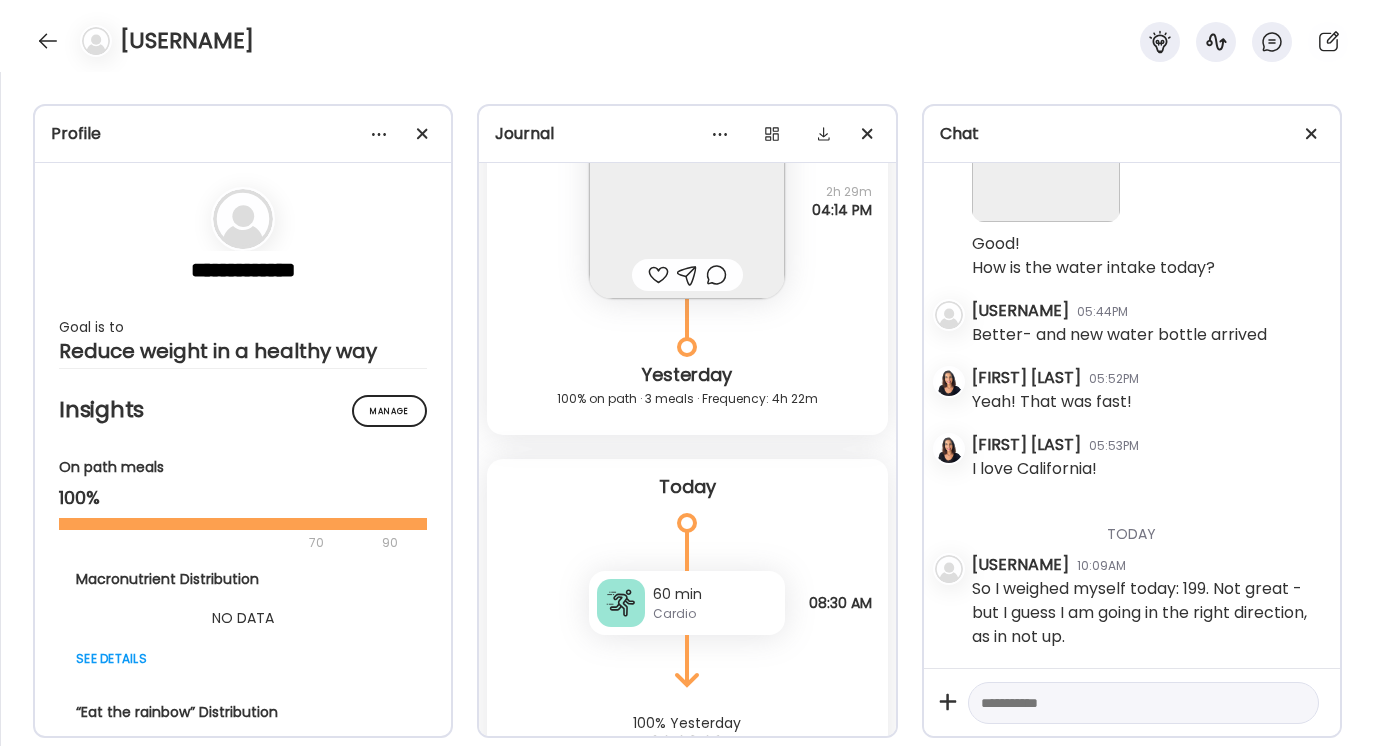 click at bounding box center (1143, 703) 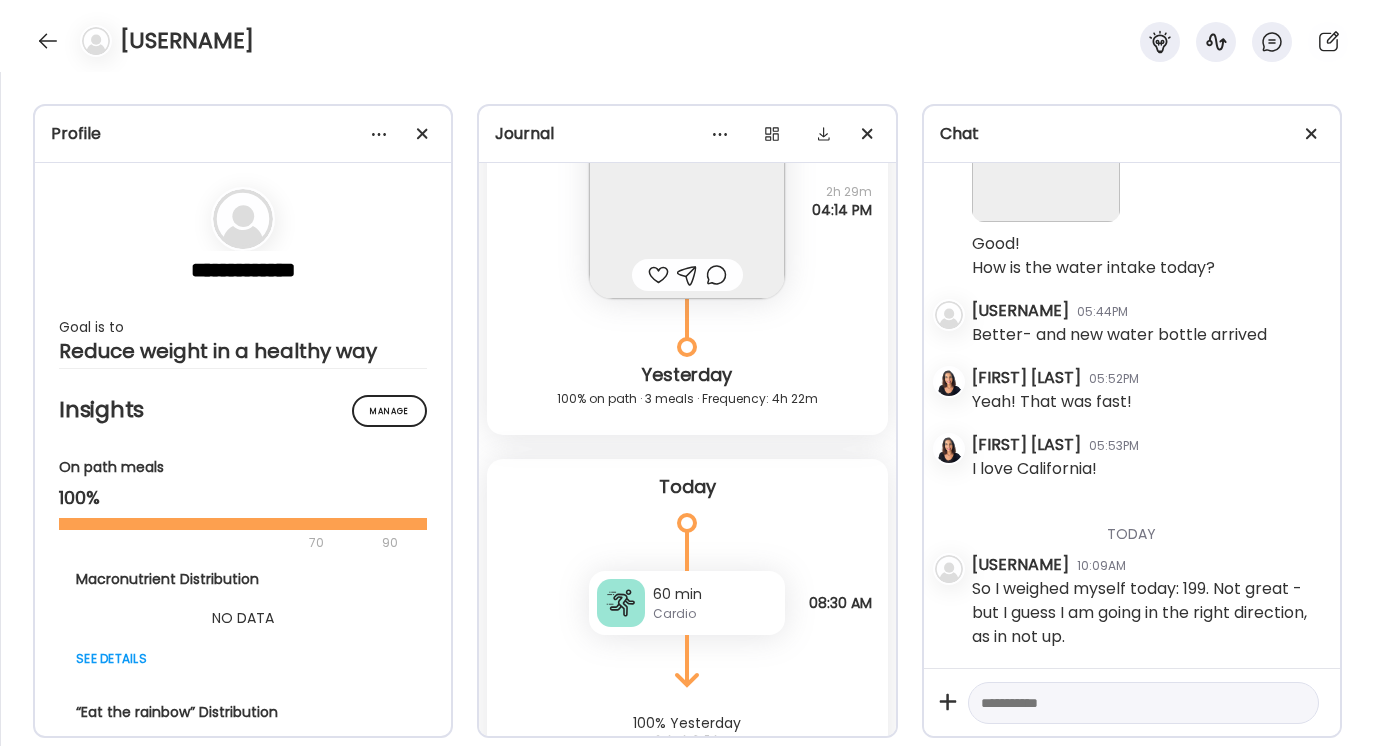 click at bounding box center [1125, 703] 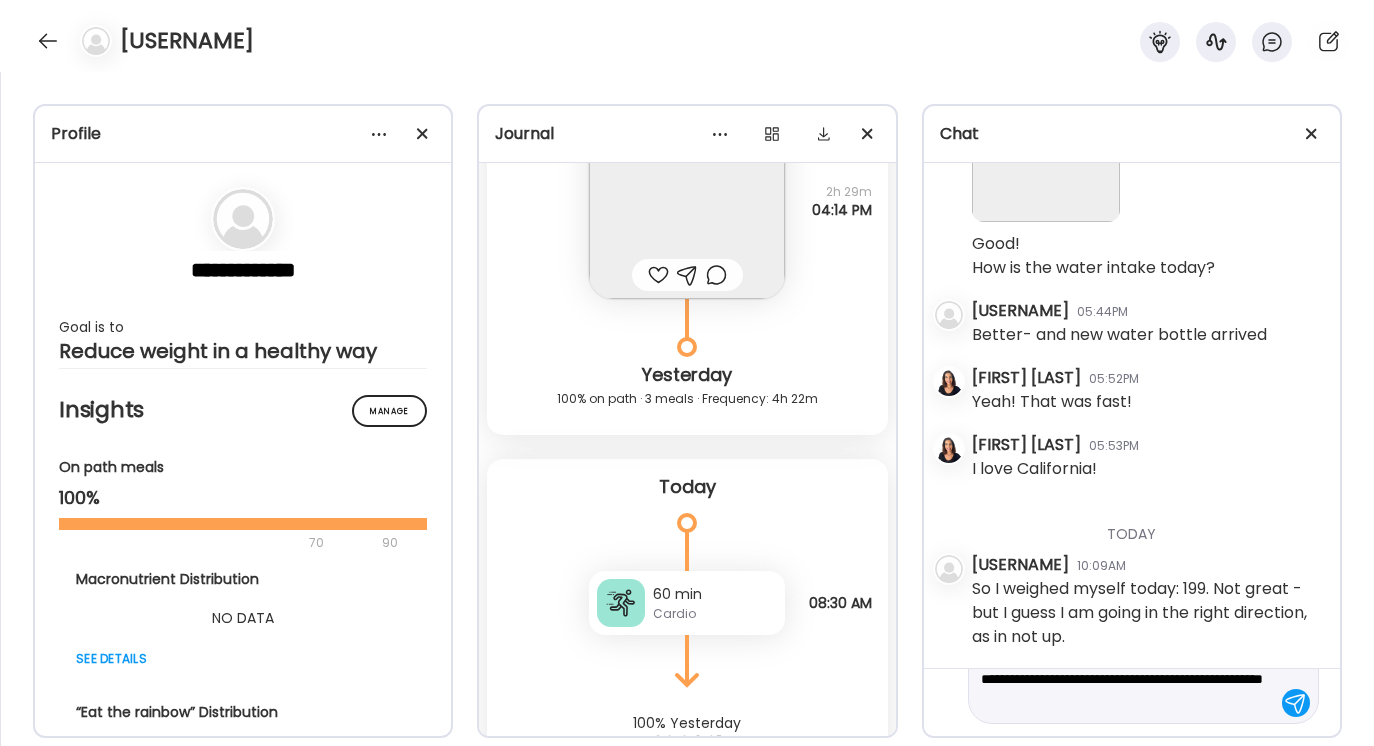 scroll, scrollTop: 95, scrollLeft: 0, axis: vertical 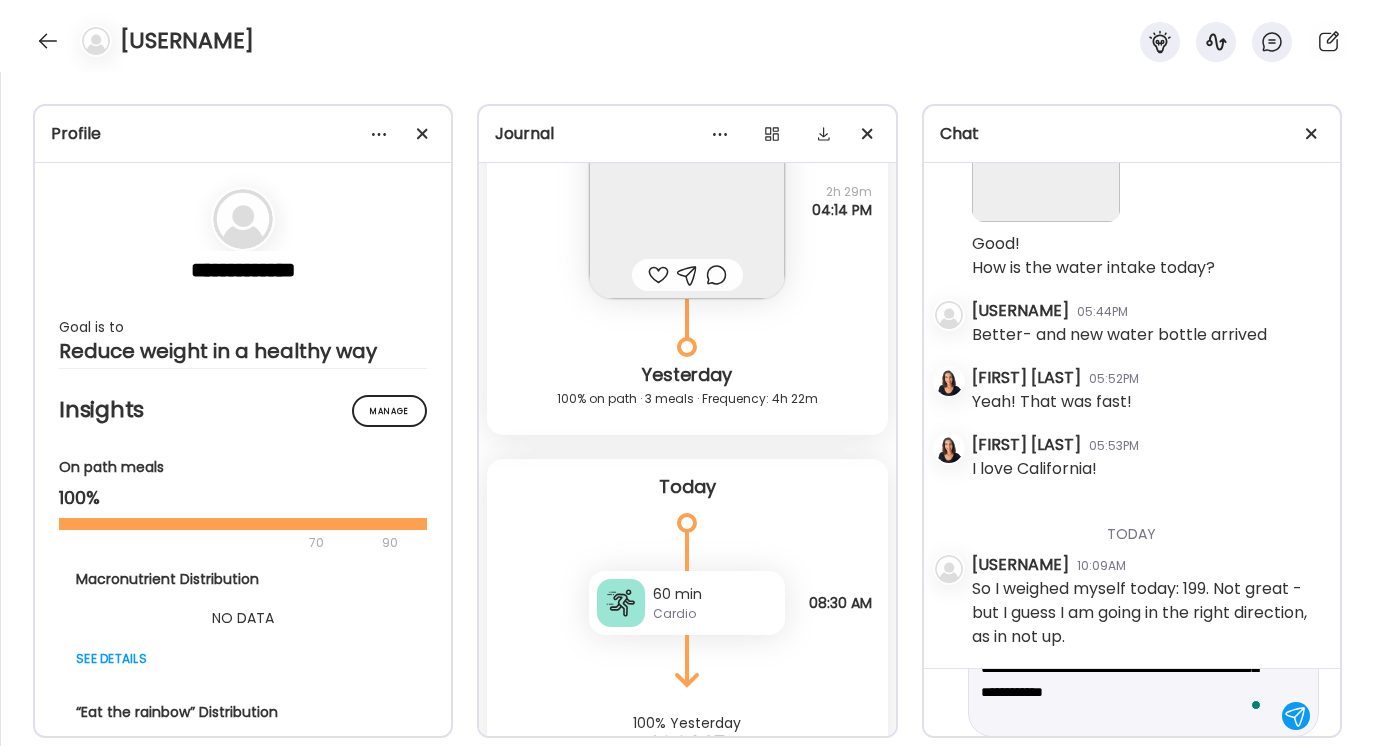 type on "**********" 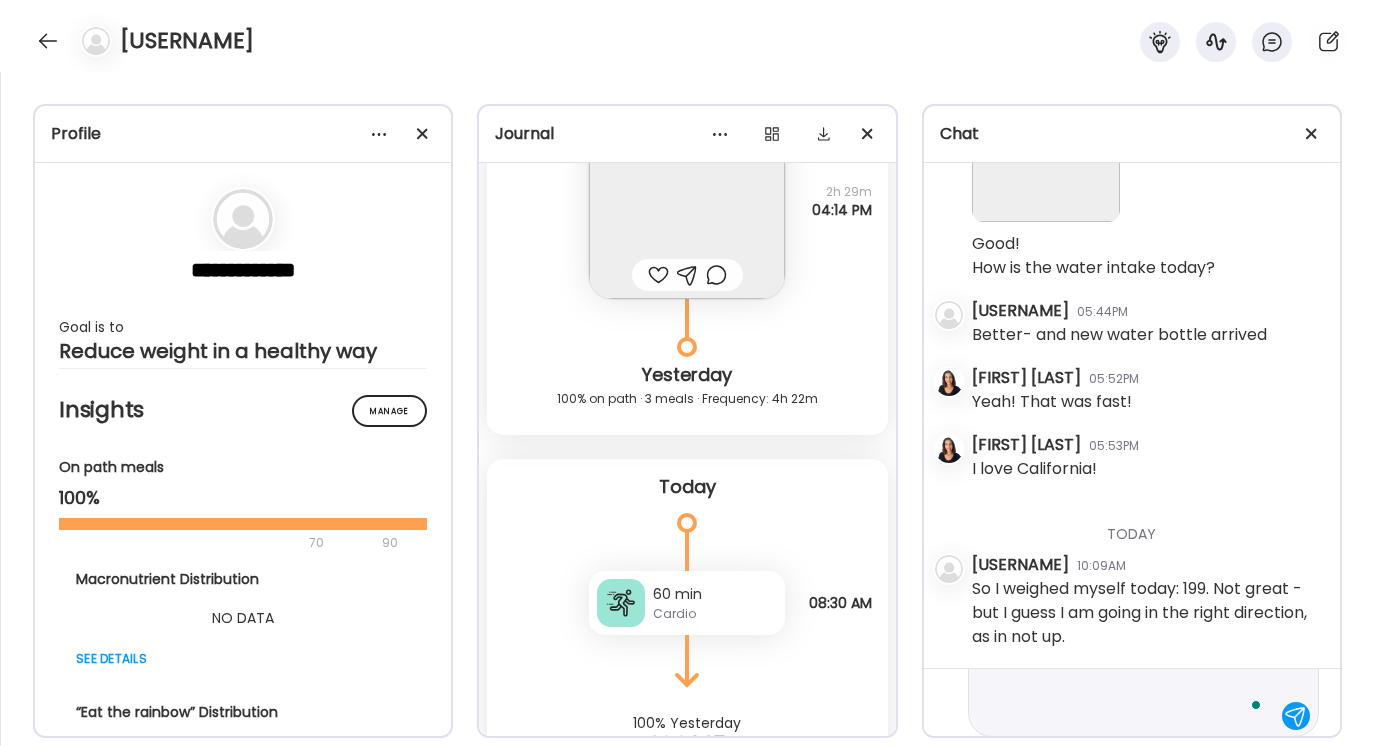 scroll, scrollTop: 0, scrollLeft: 0, axis: both 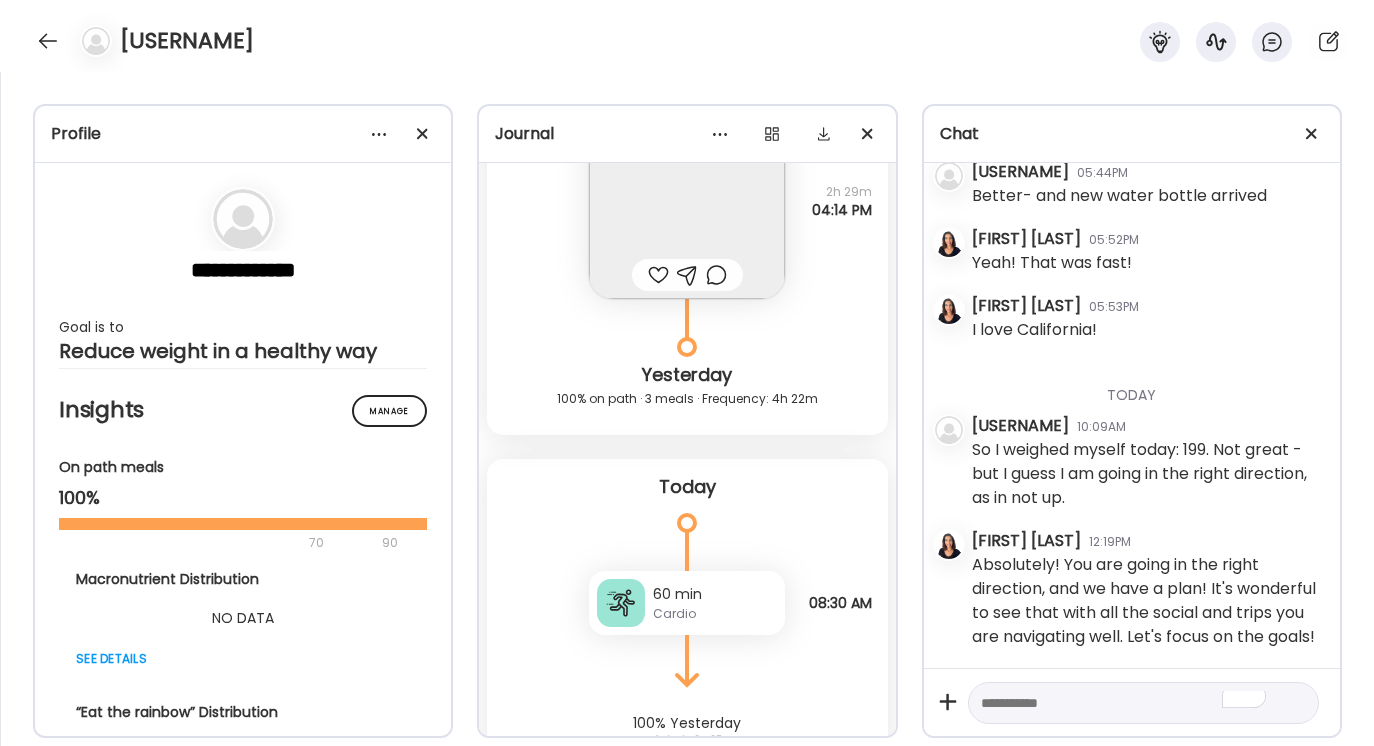 click at bounding box center (1125, 703) 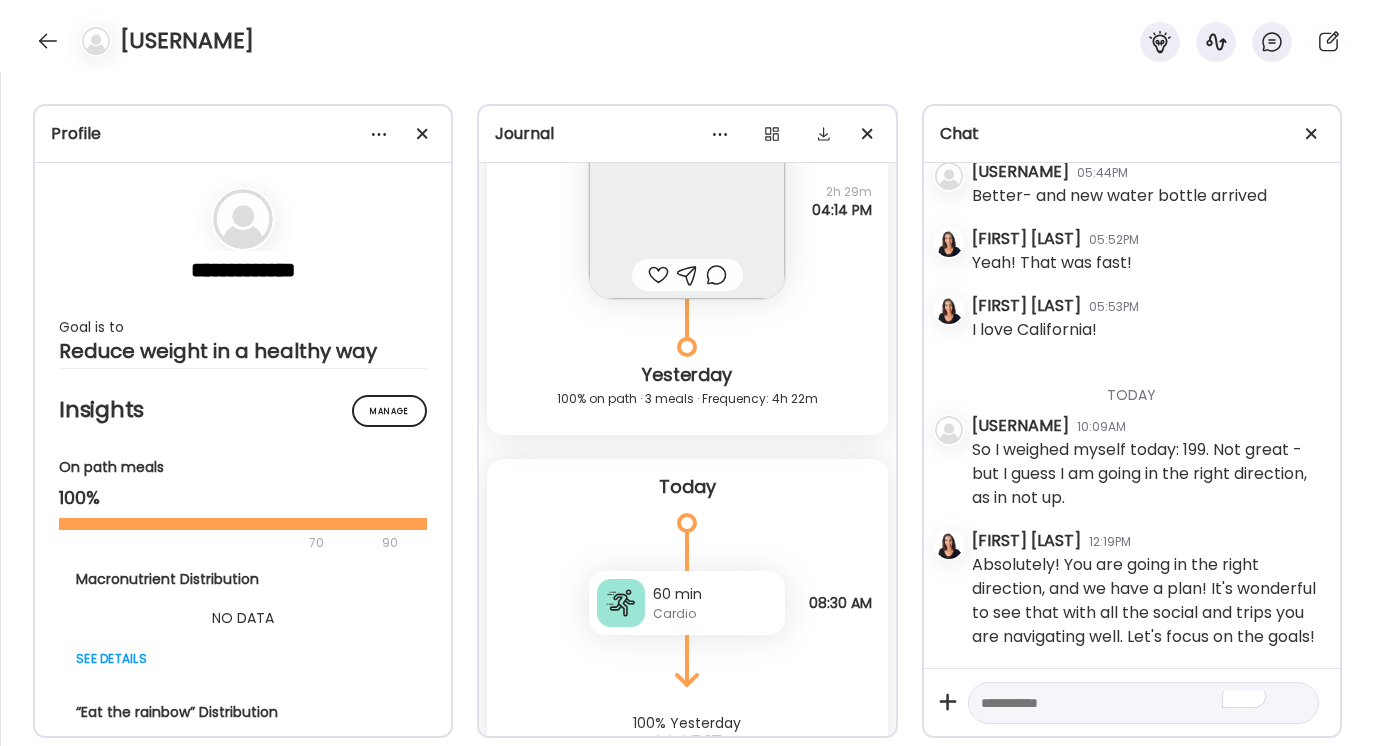 click at bounding box center (687, 201) 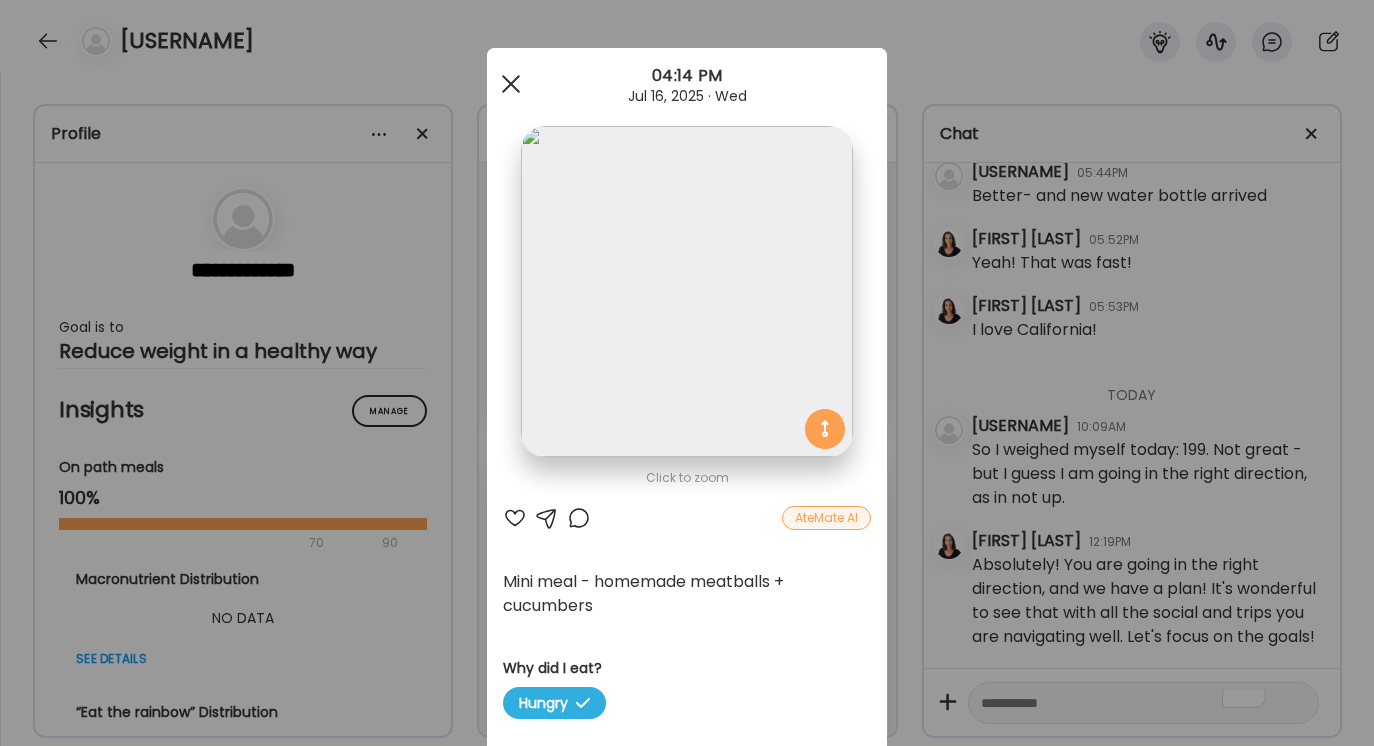 click at bounding box center (511, 84) 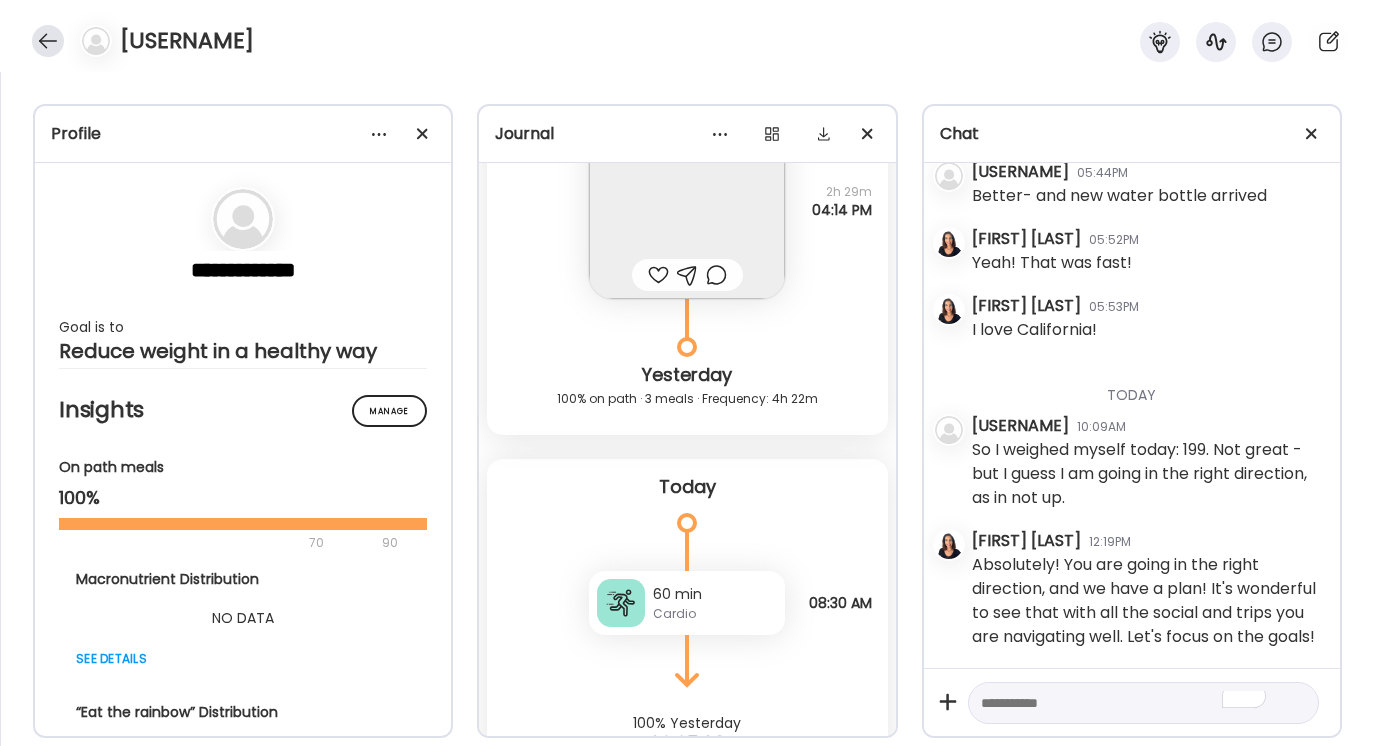 click at bounding box center (48, 41) 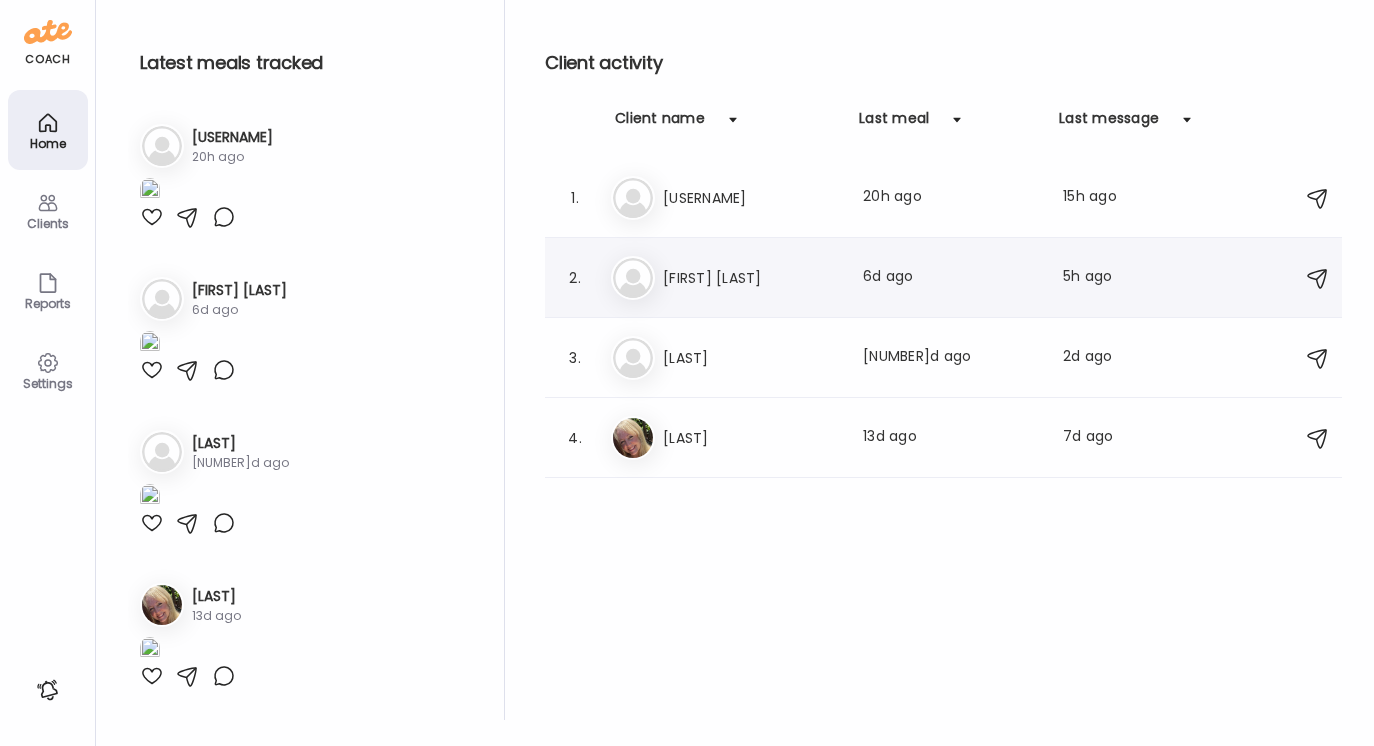 click on "[FIRST] [LAST]" at bounding box center (751, 278) 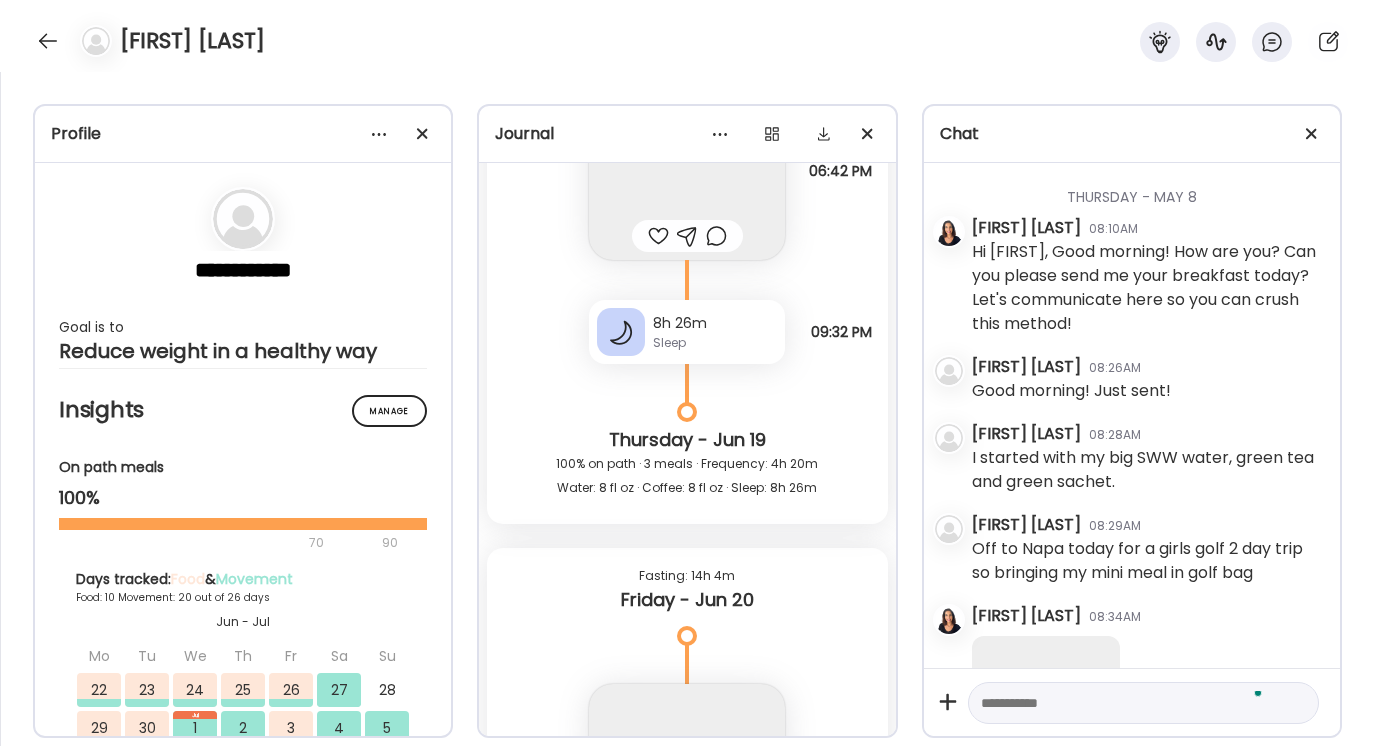 scroll, scrollTop: 25643, scrollLeft: 0, axis: vertical 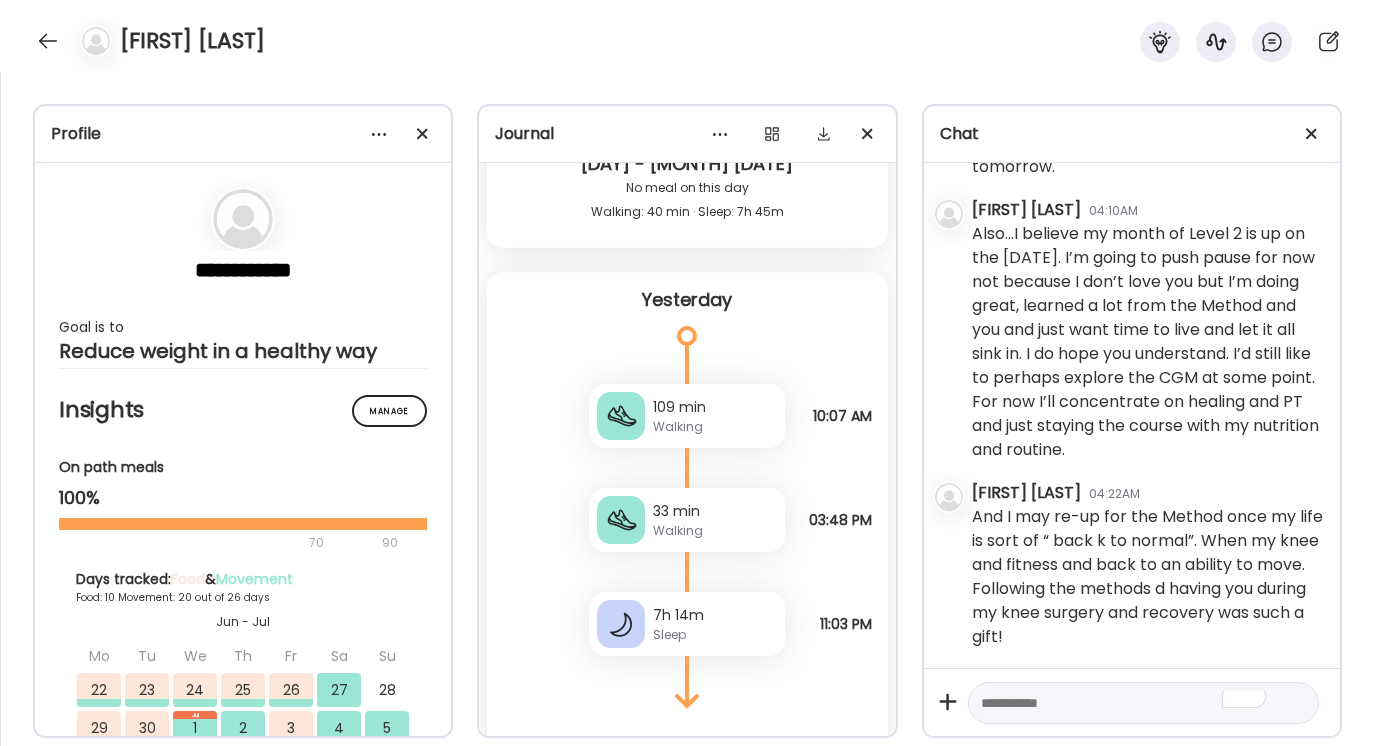 click at bounding box center [1125, 703] 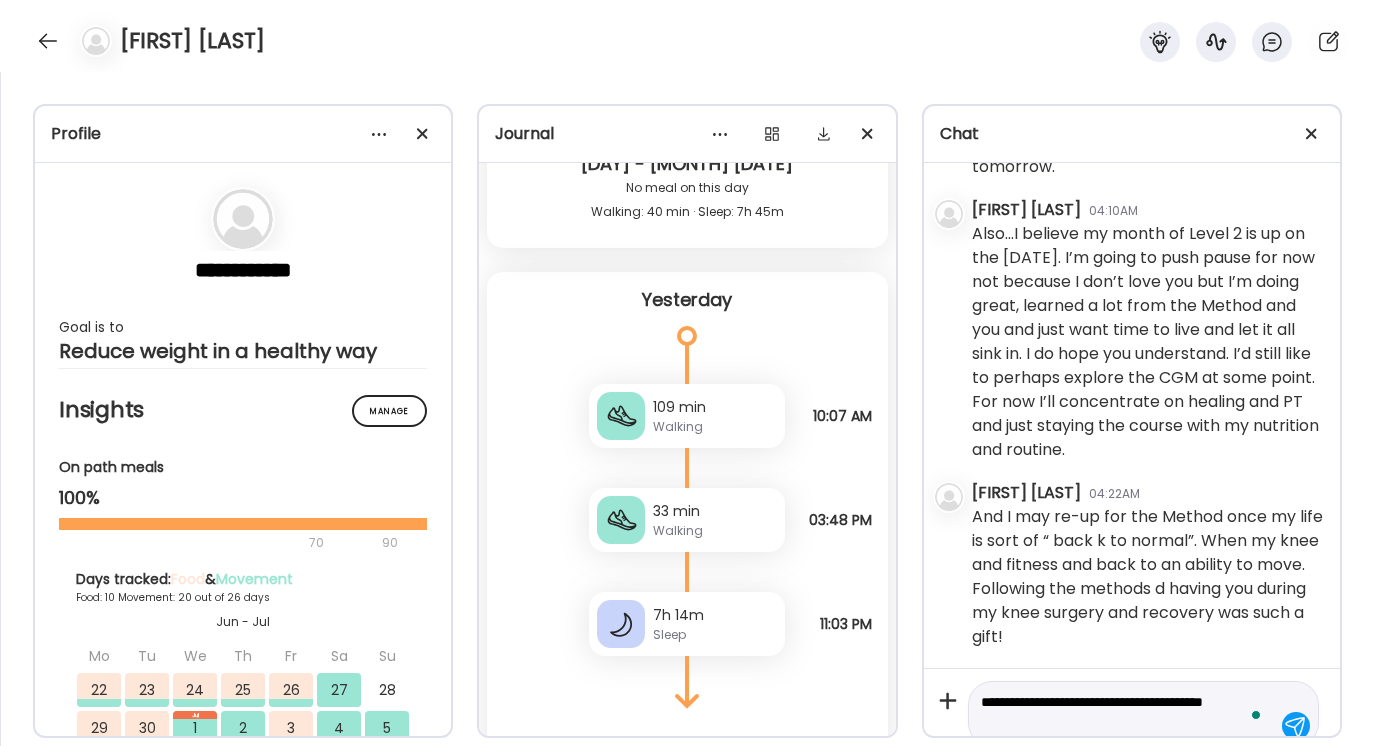 scroll, scrollTop: 23, scrollLeft: 0, axis: vertical 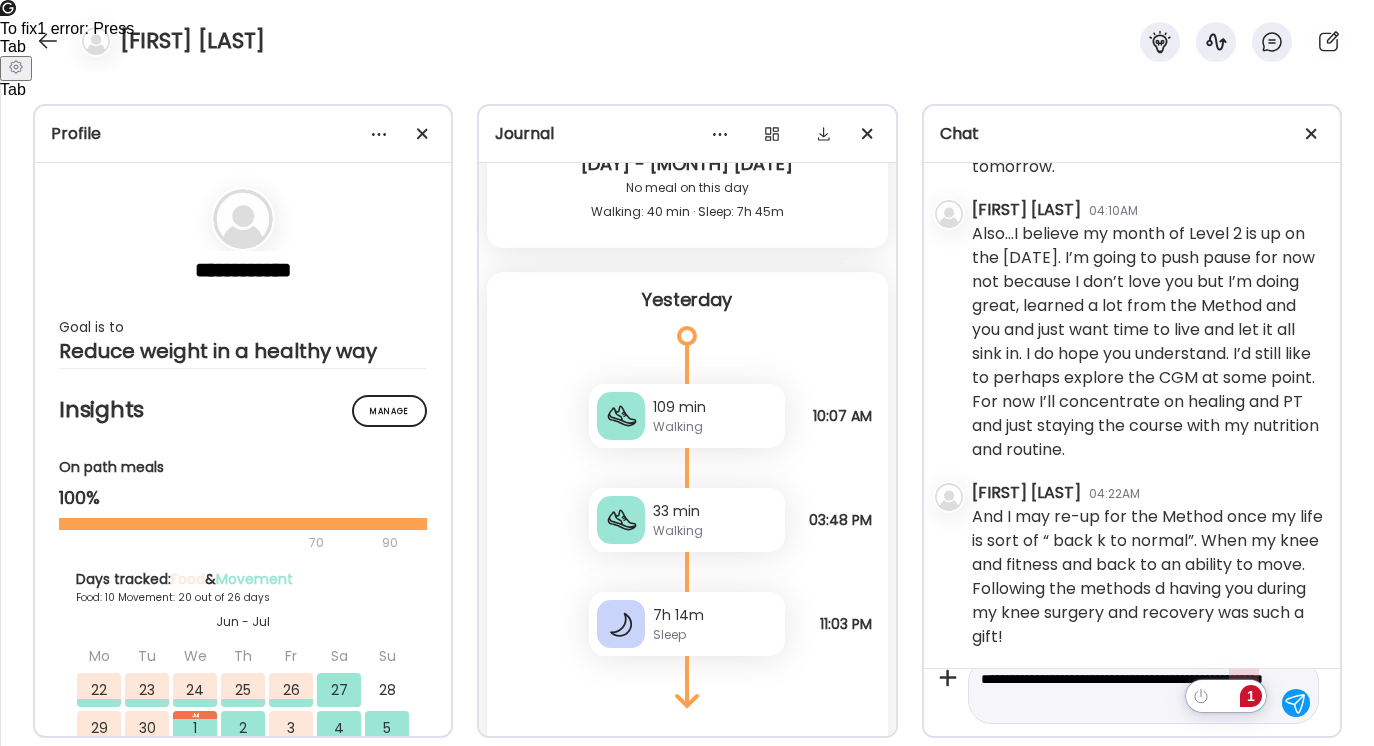 click on "1" 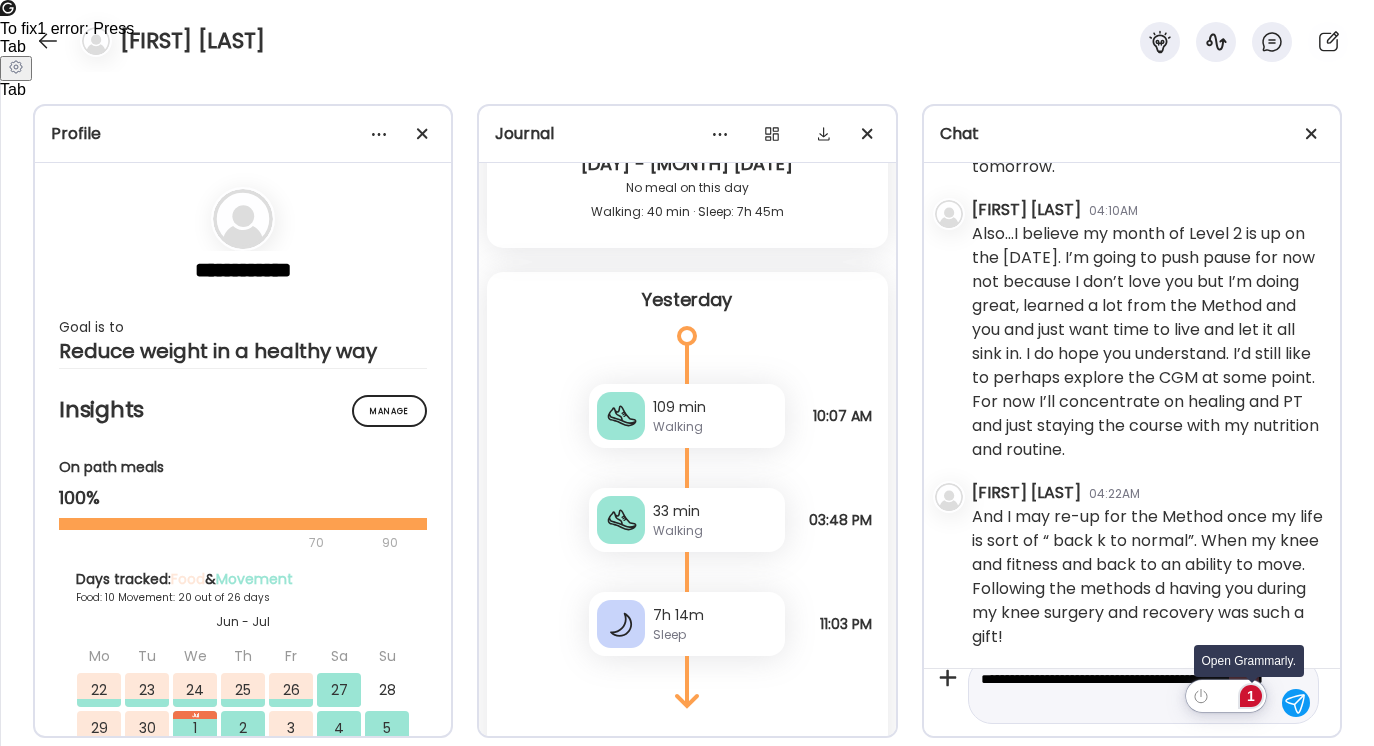 click on "1" 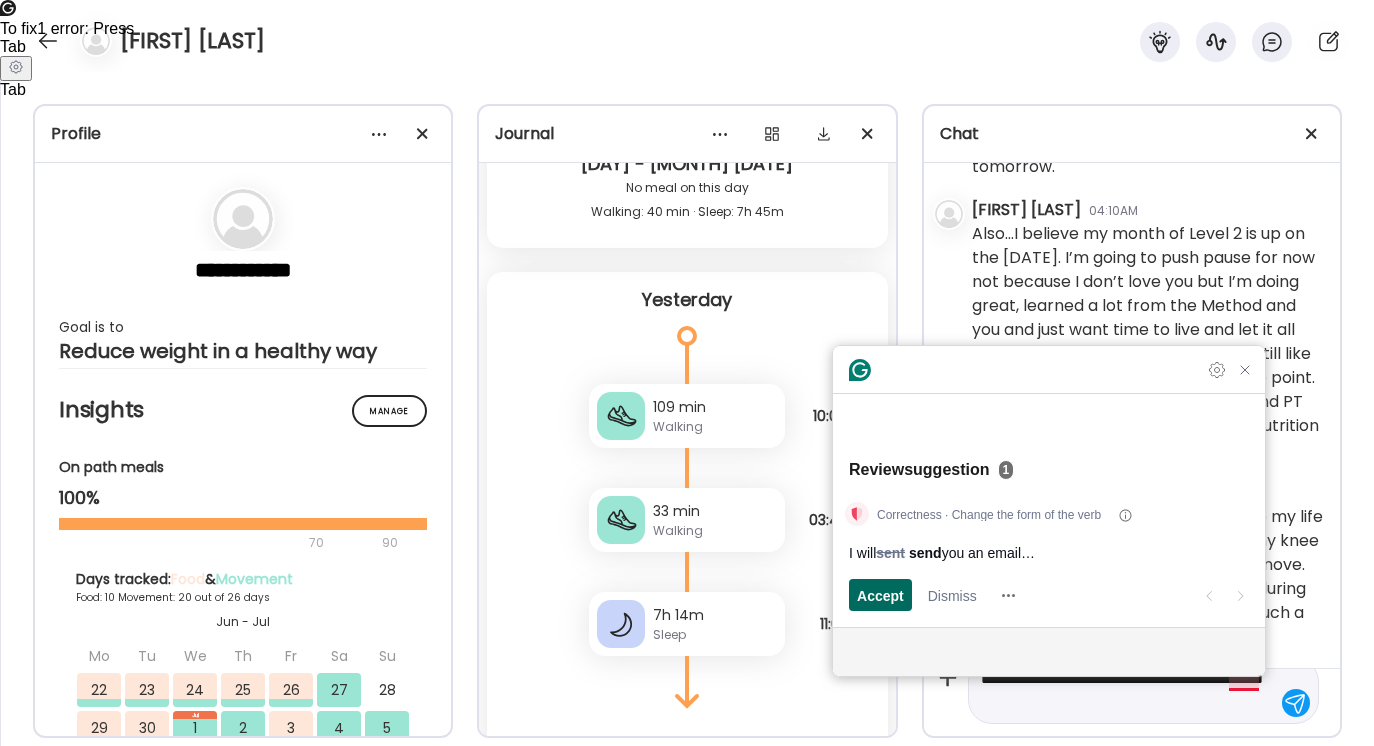 click on "Accept" at bounding box center [880, 595] 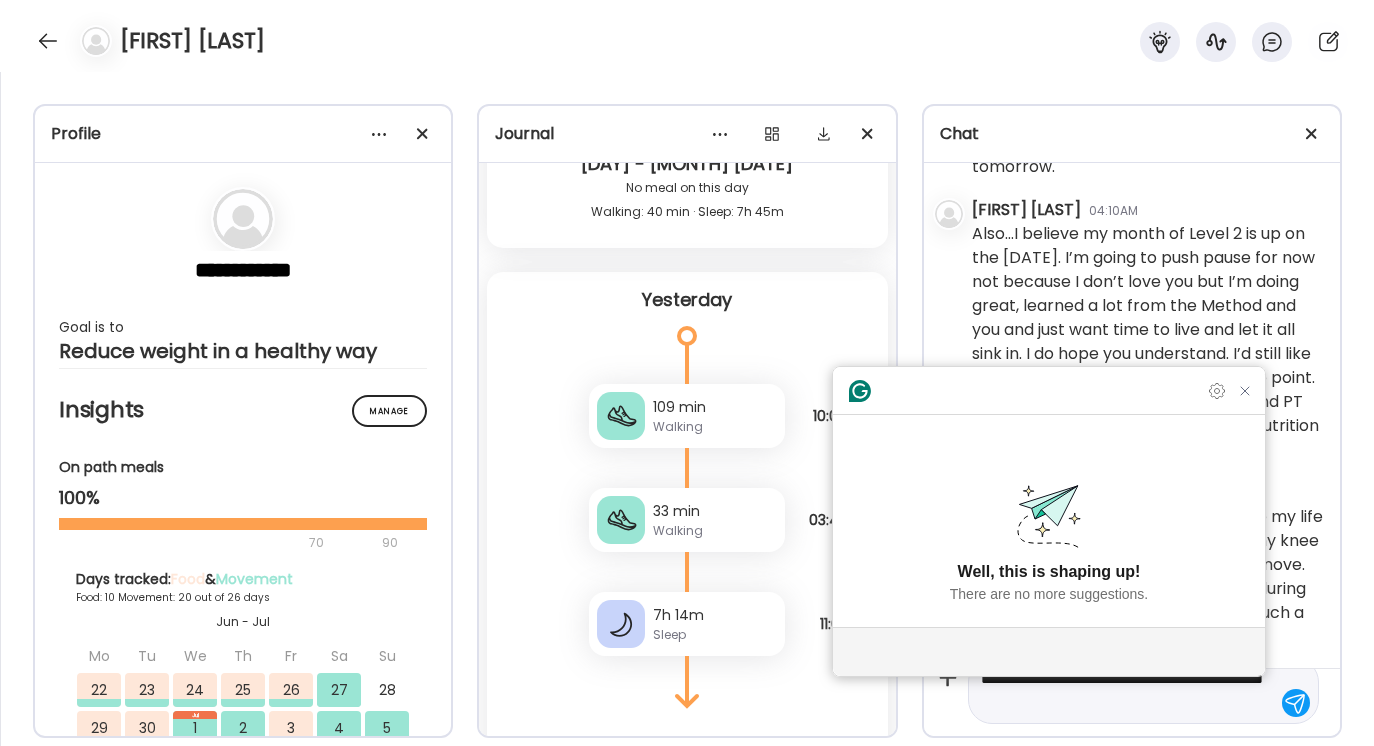 click on "**********" at bounding box center [1125, 691] 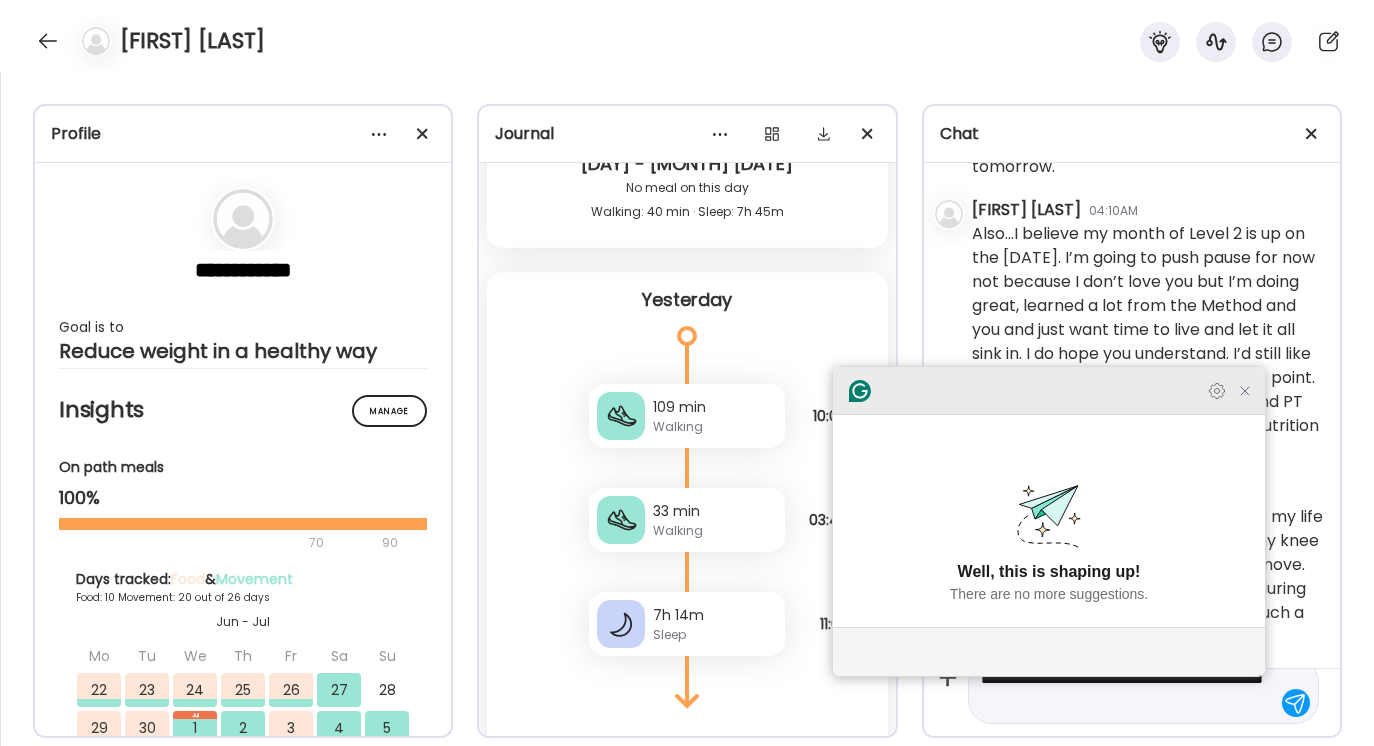 click 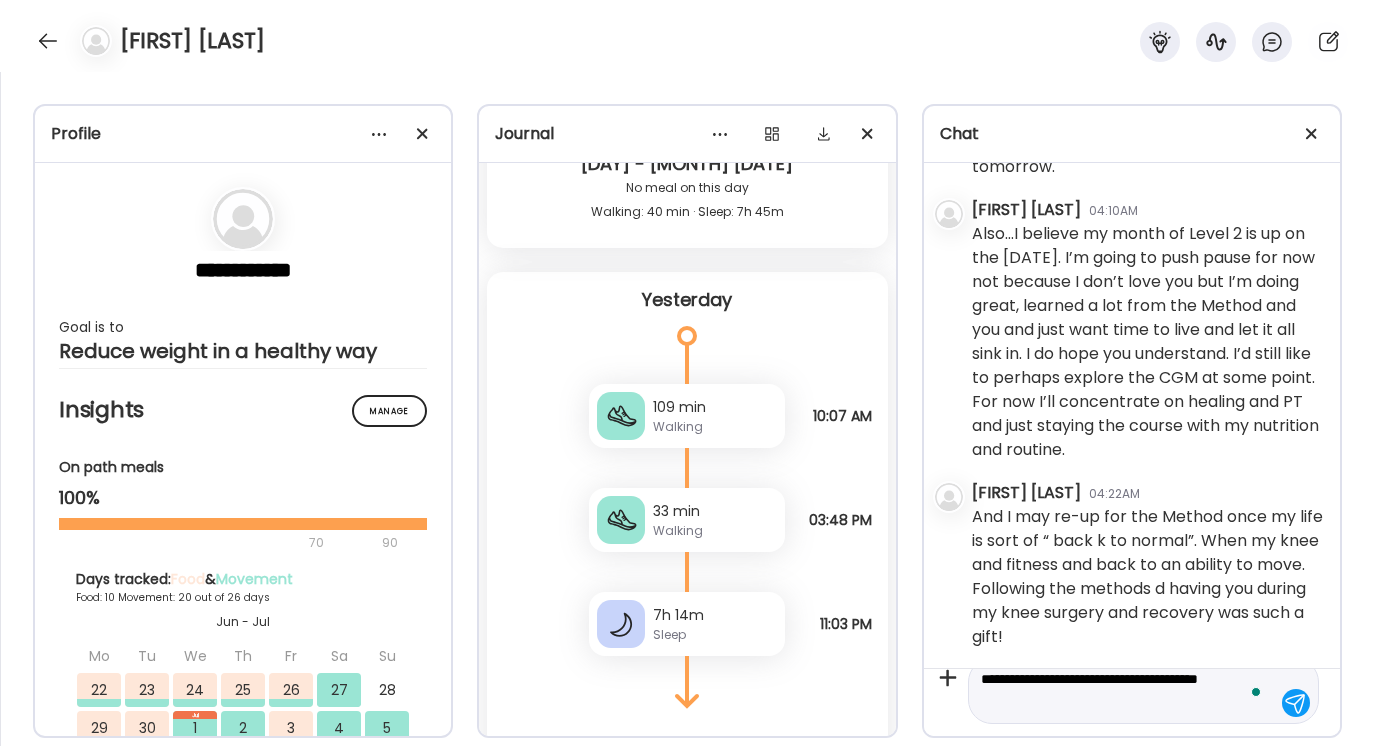 scroll, scrollTop: 0, scrollLeft: 0, axis: both 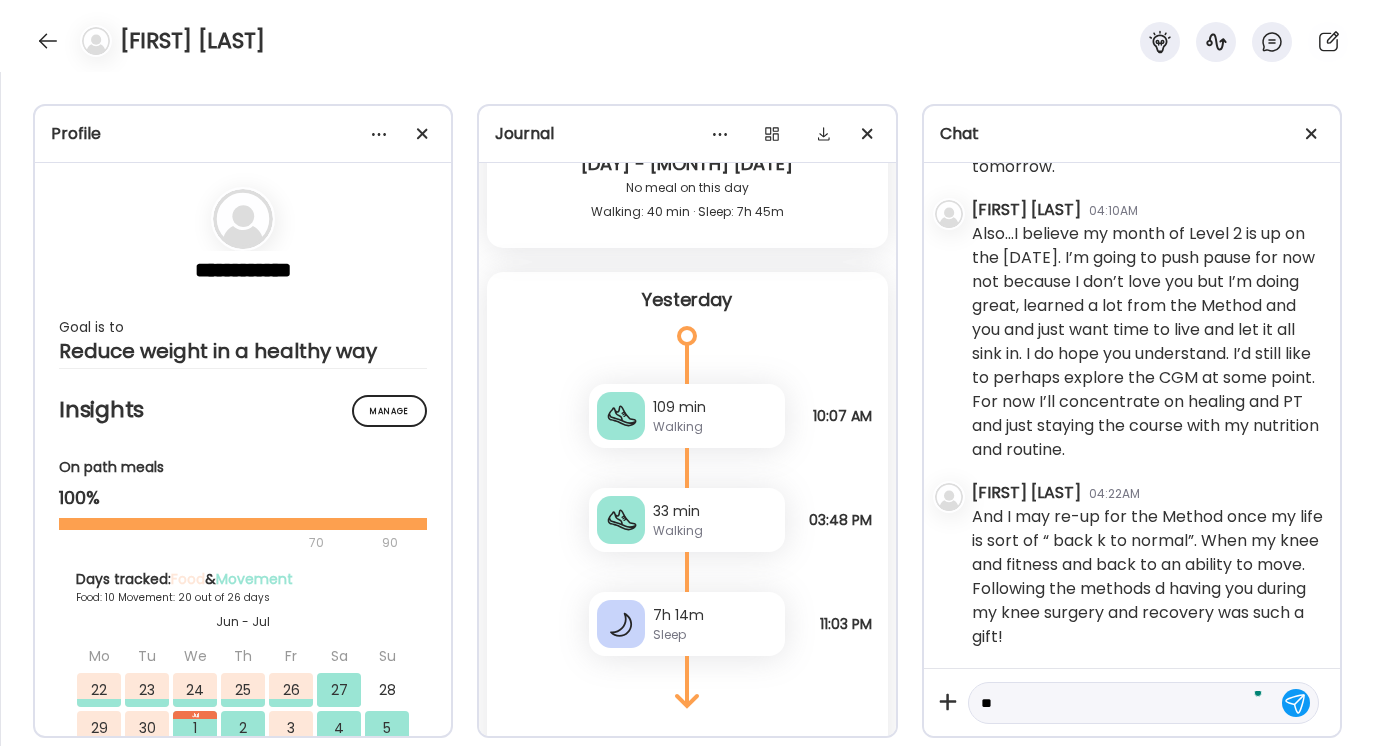 type on "*" 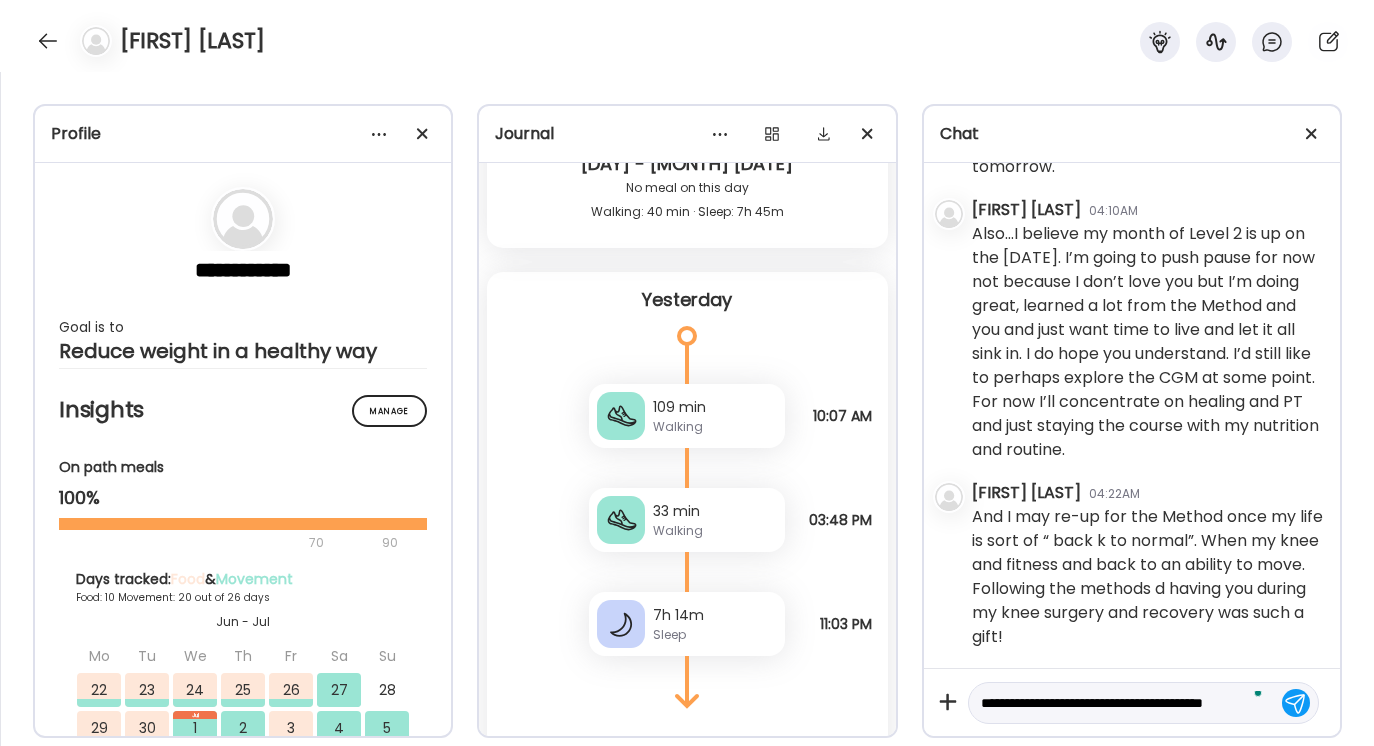 scroll, scrollTop: 23, scrollLeft: 0, axis: vertical 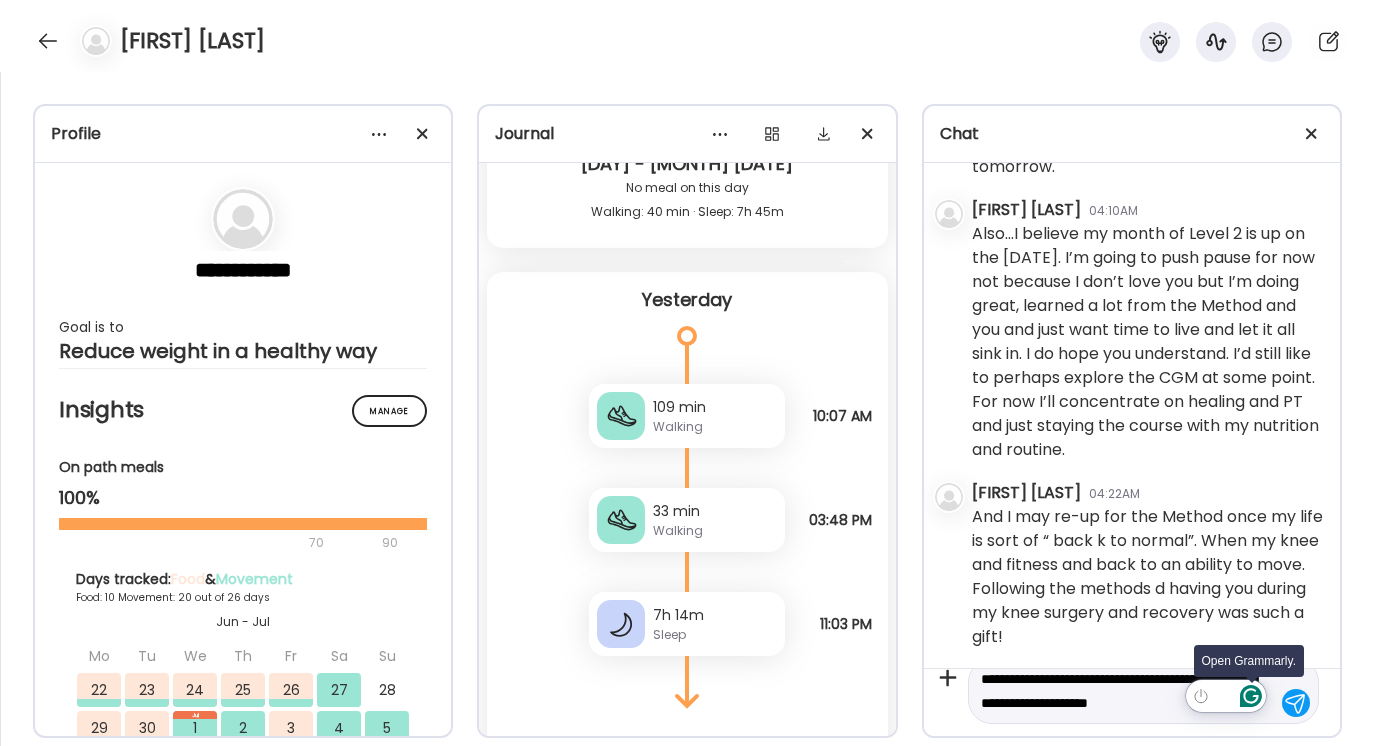 click 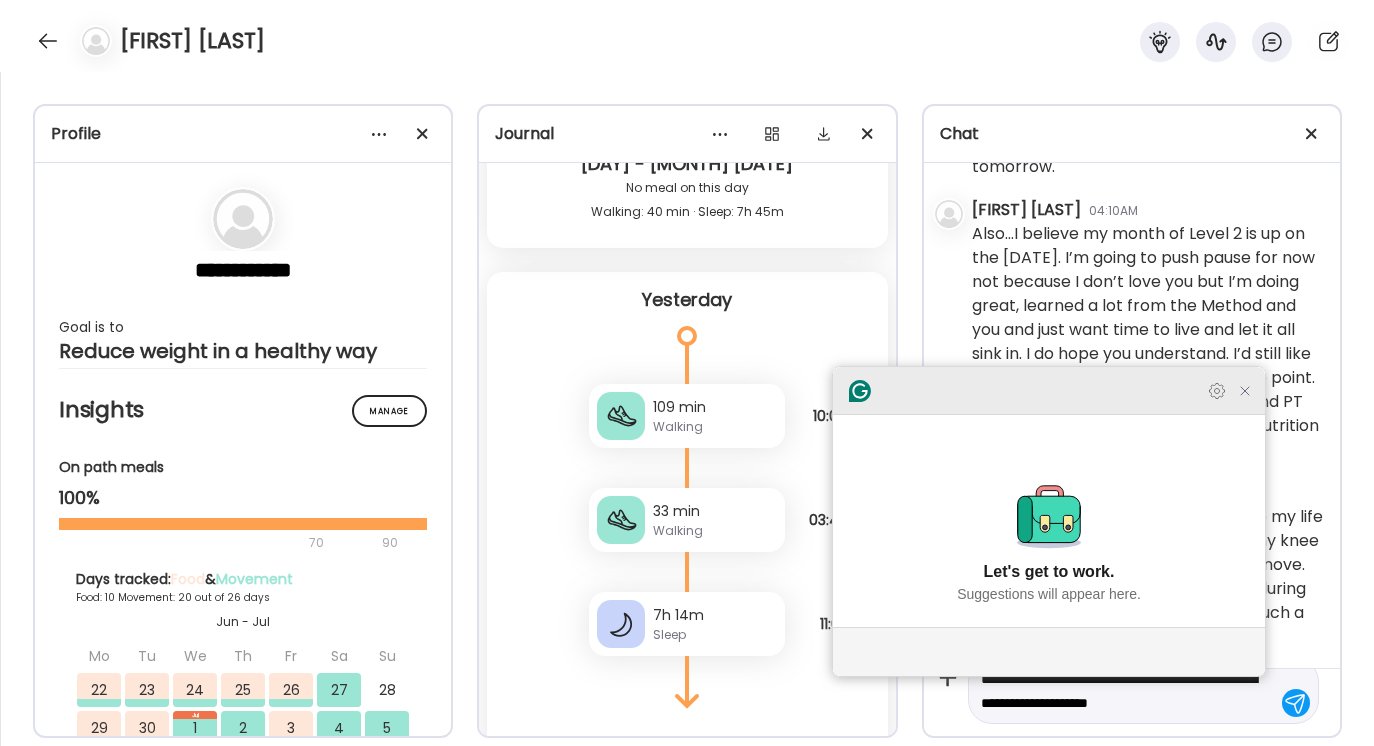 click 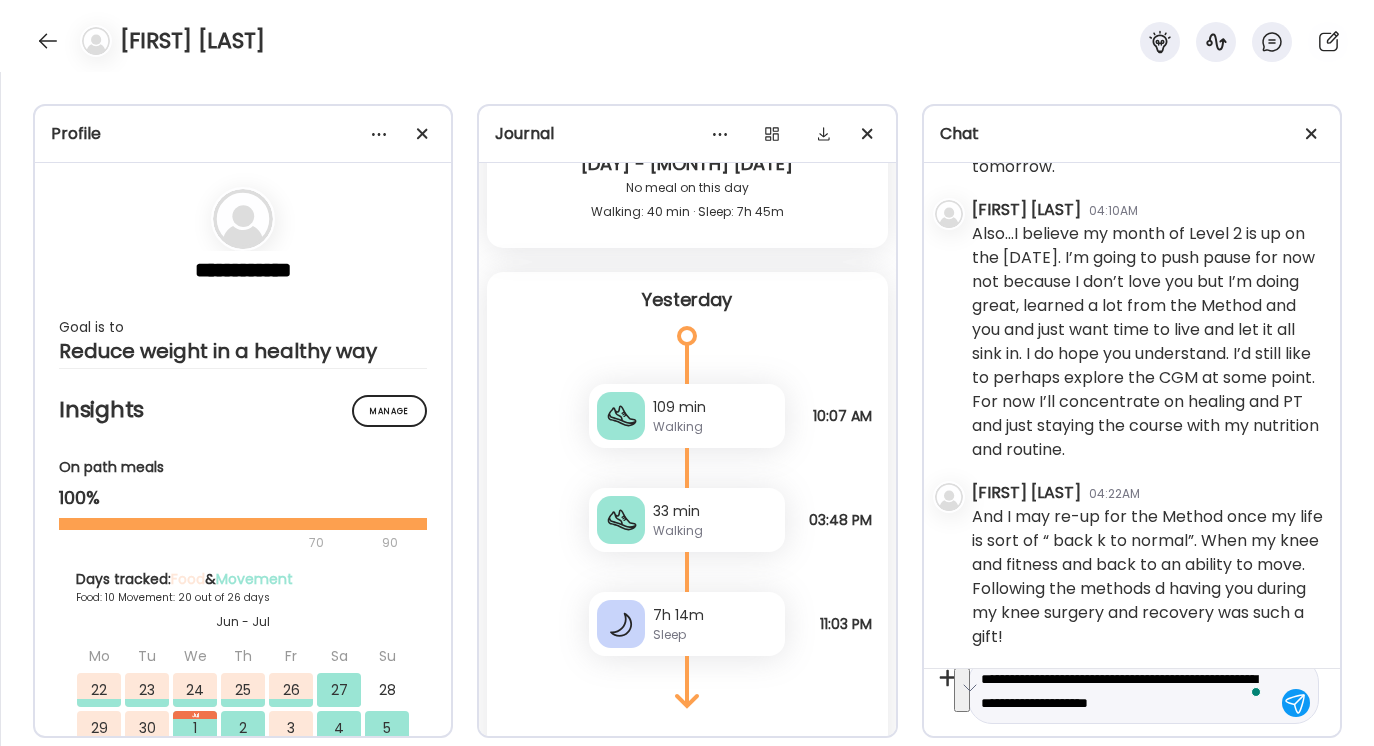 drag, startPoint x: 982, startPoint y: 681, endPoint x: 1189, endPoint y: 745, distance: 216.66795 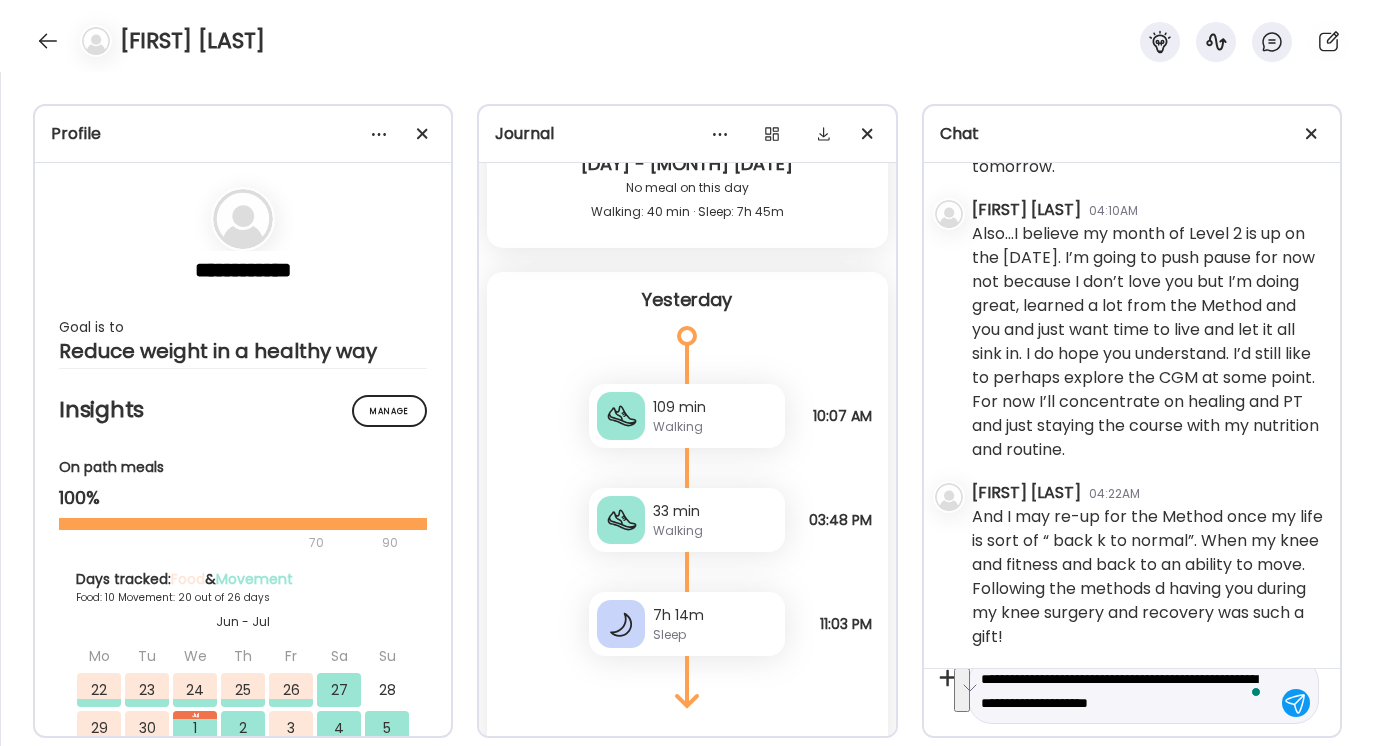 click at bounding box center [962, 690] 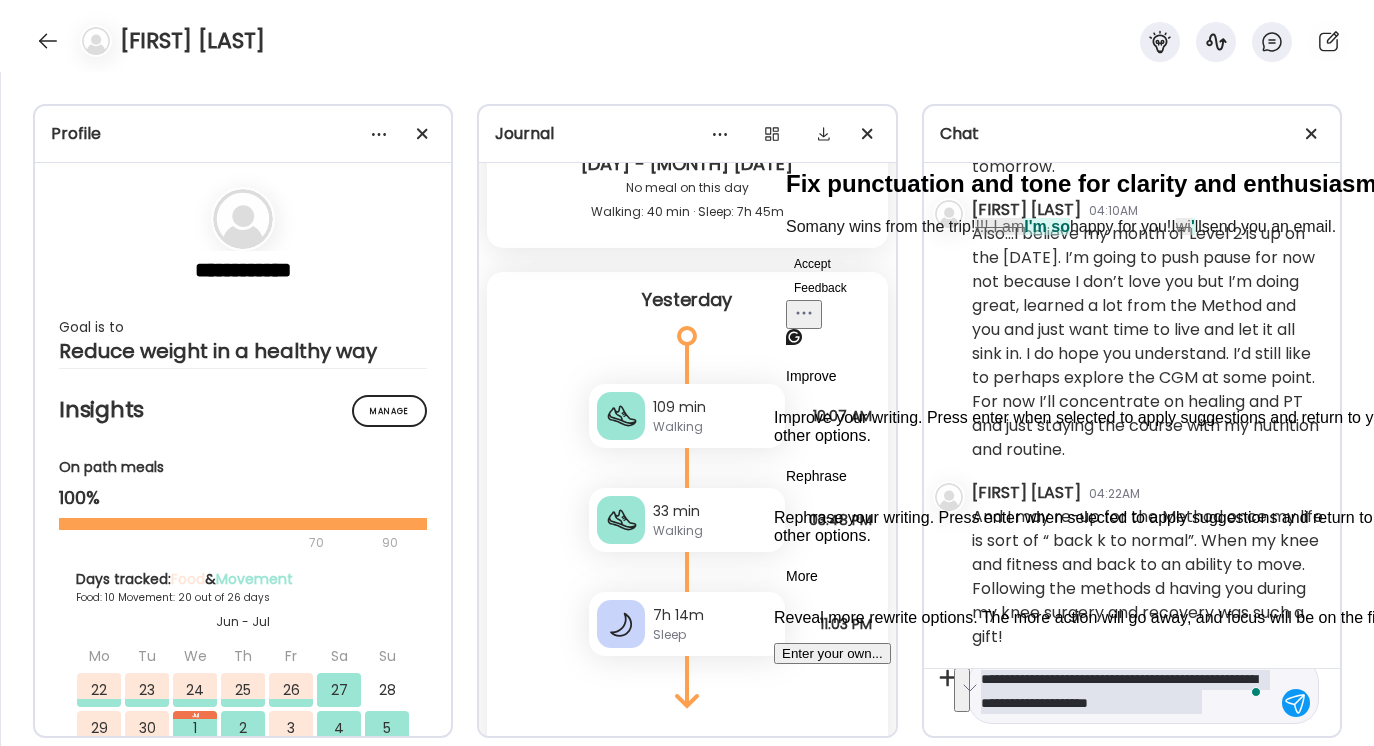 click on "Accept" 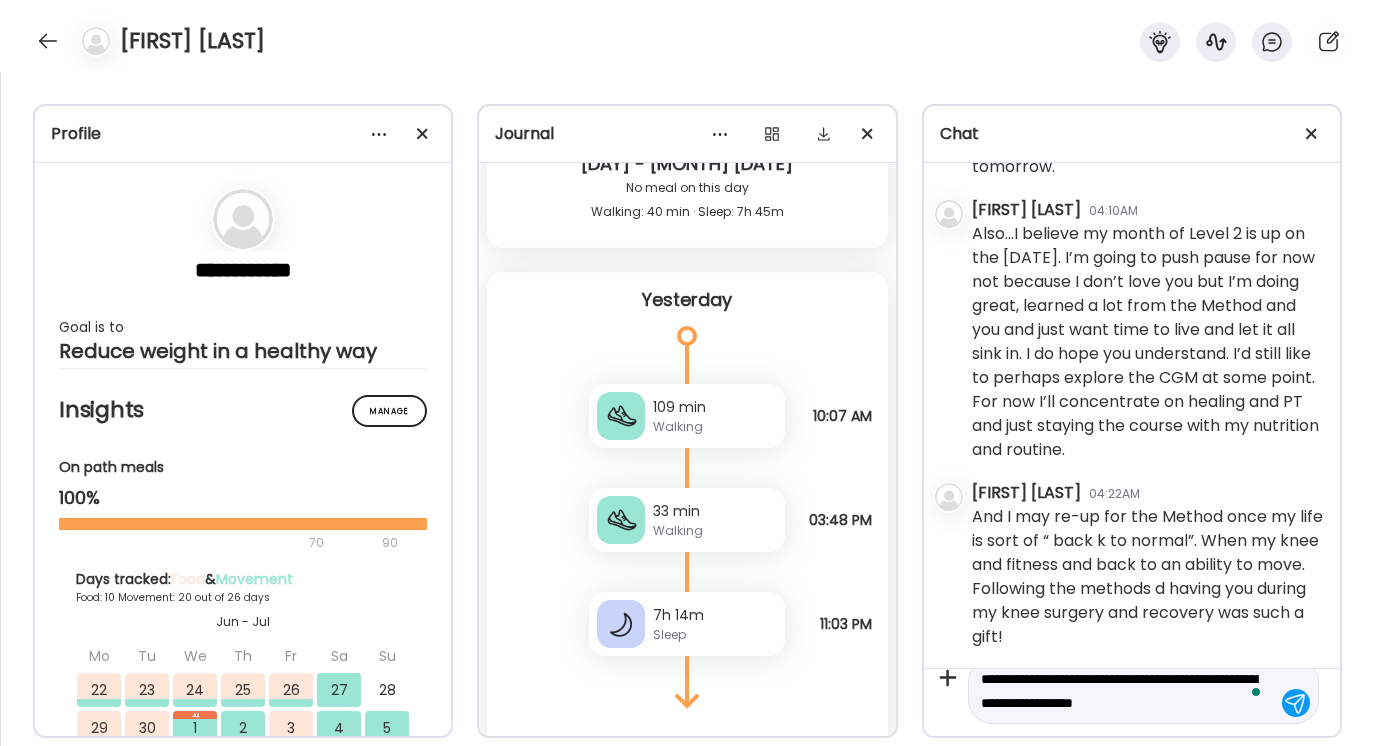 type on "**********" 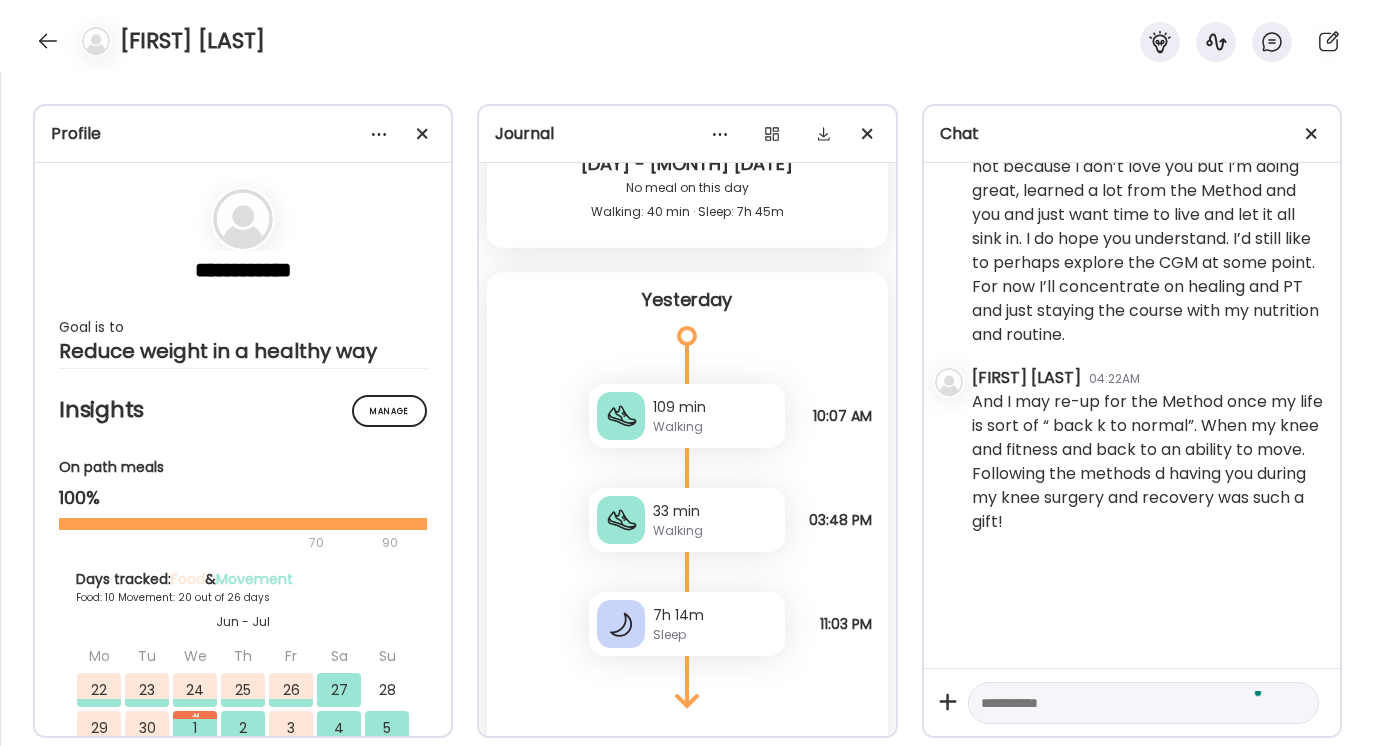 scroll, scrollTop: 0, scrollLeft: 0, axis: both 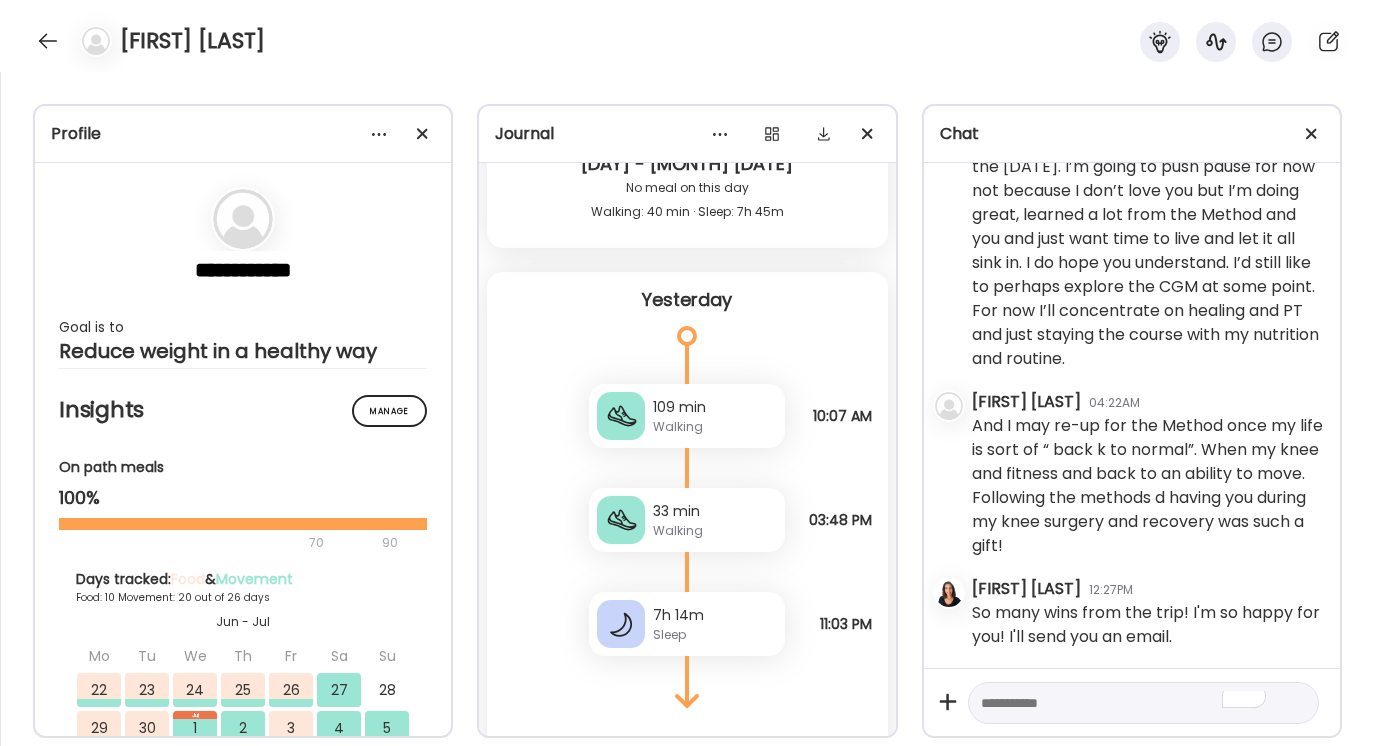 click at bounding box center (1125, 703) 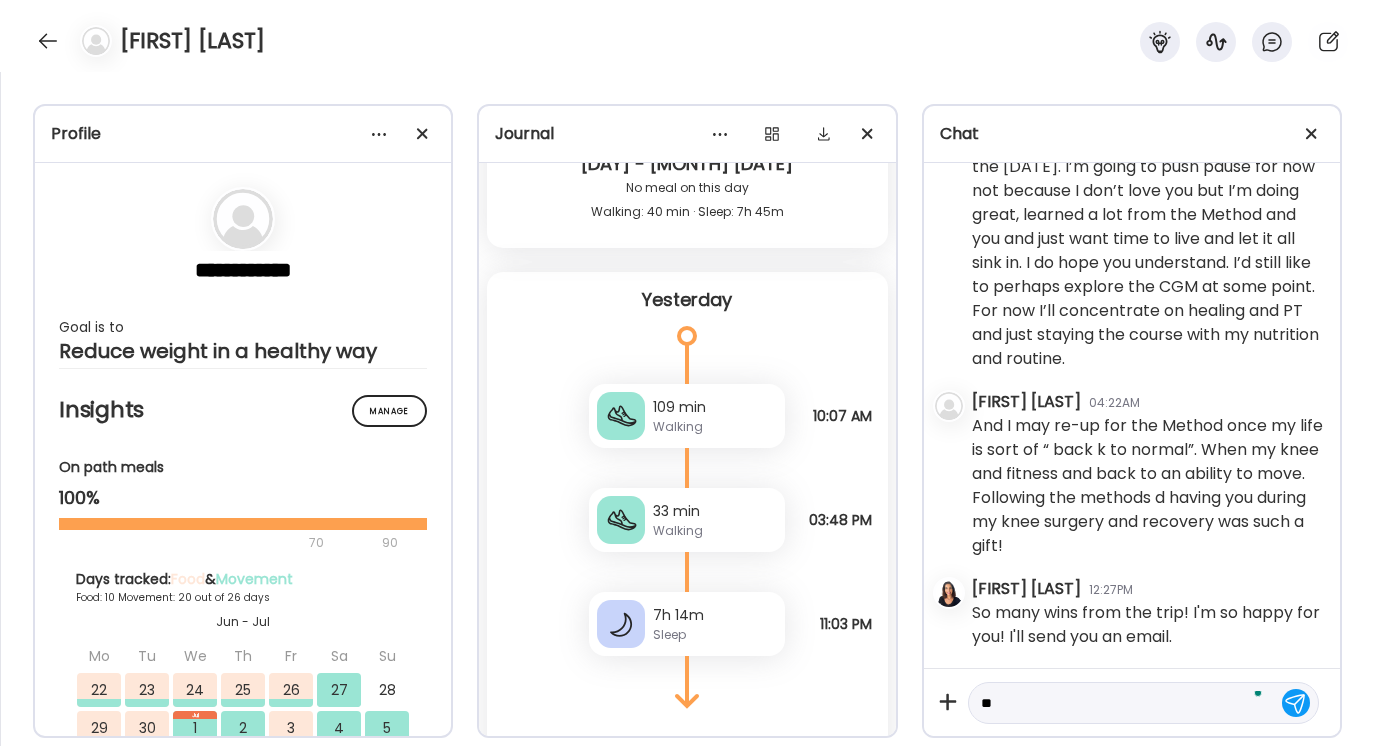 type on "*" 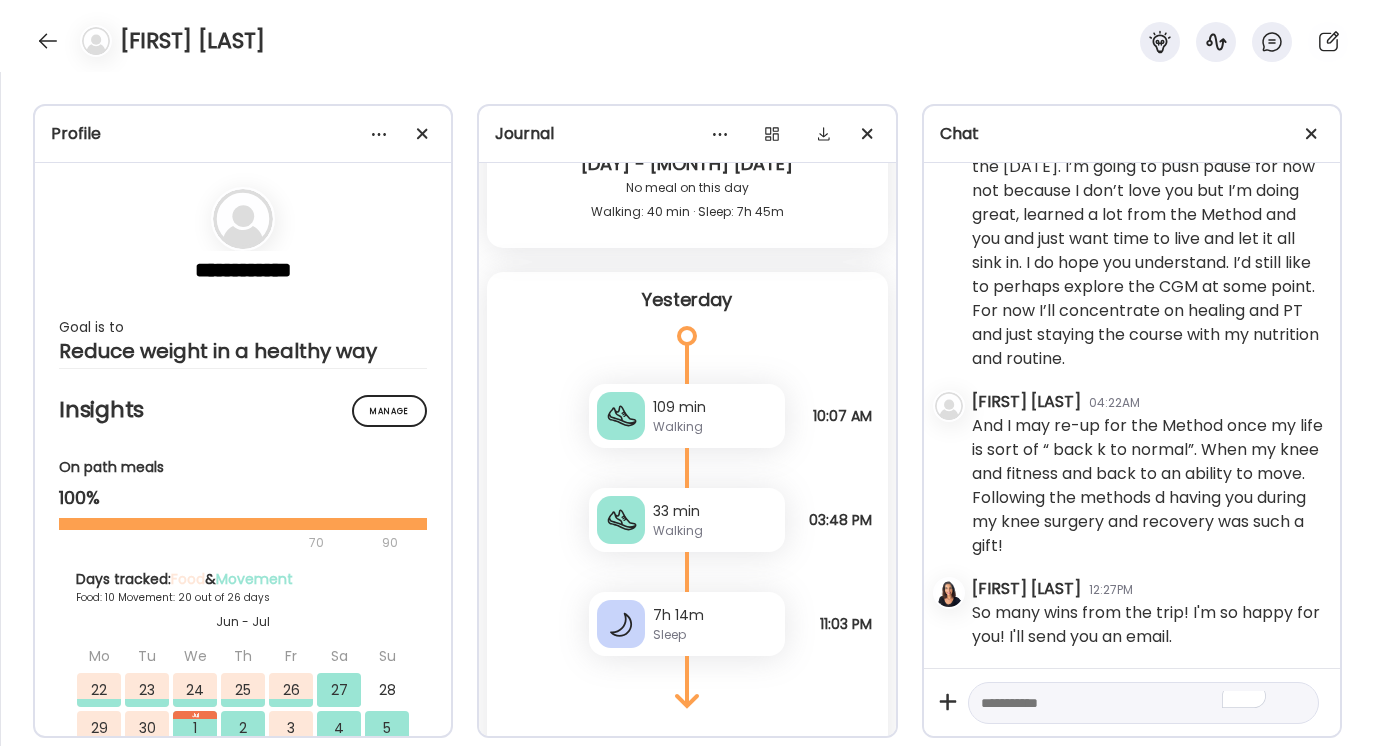 click at bounding box center [1125, 703] 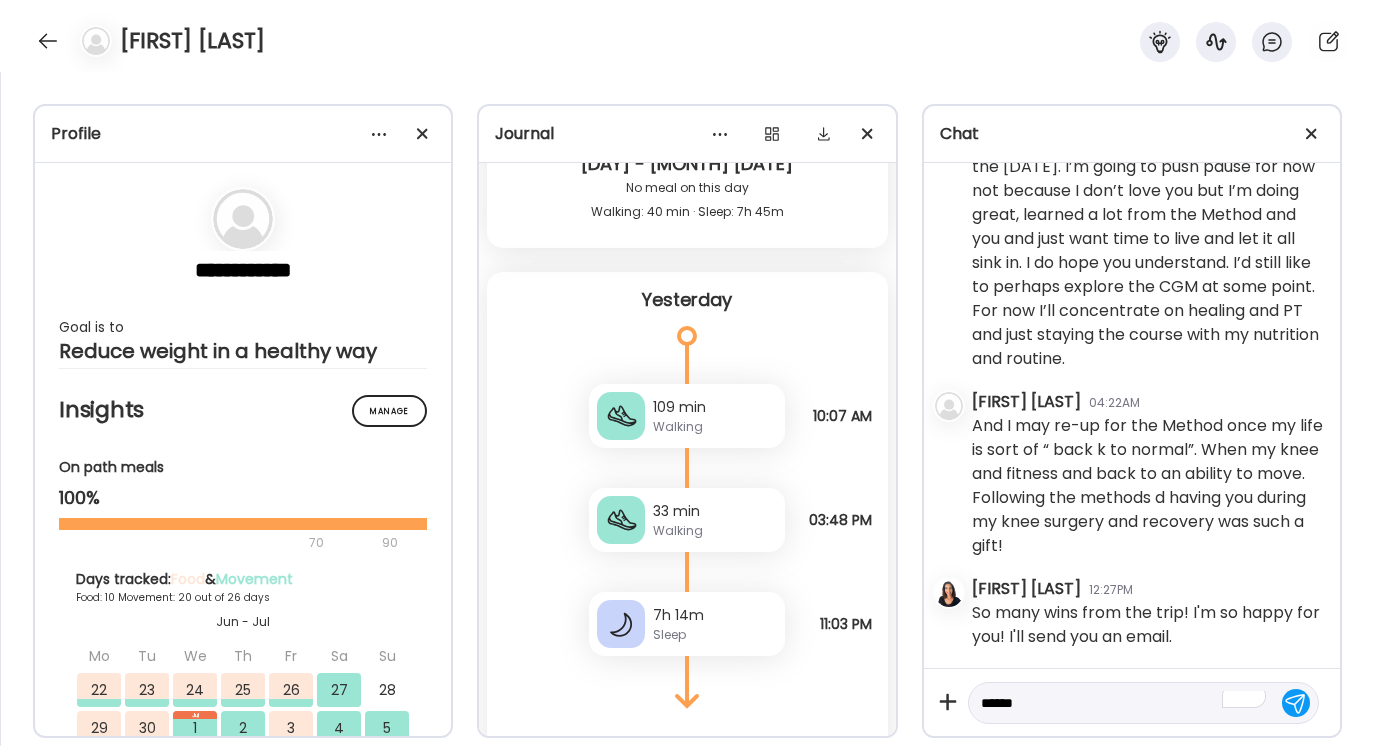 scroll, scrollTop: 71166, scrollLeft: 0, axis: vertical 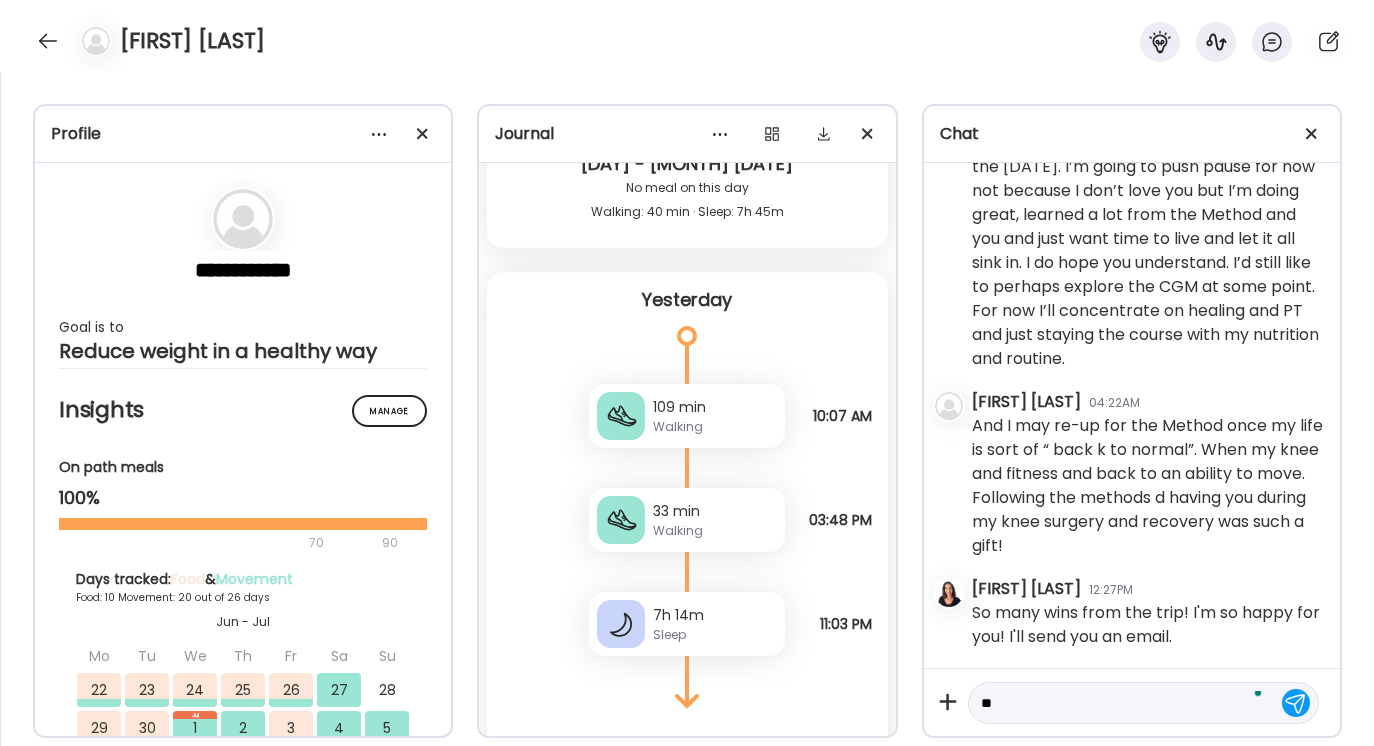 type on "*" 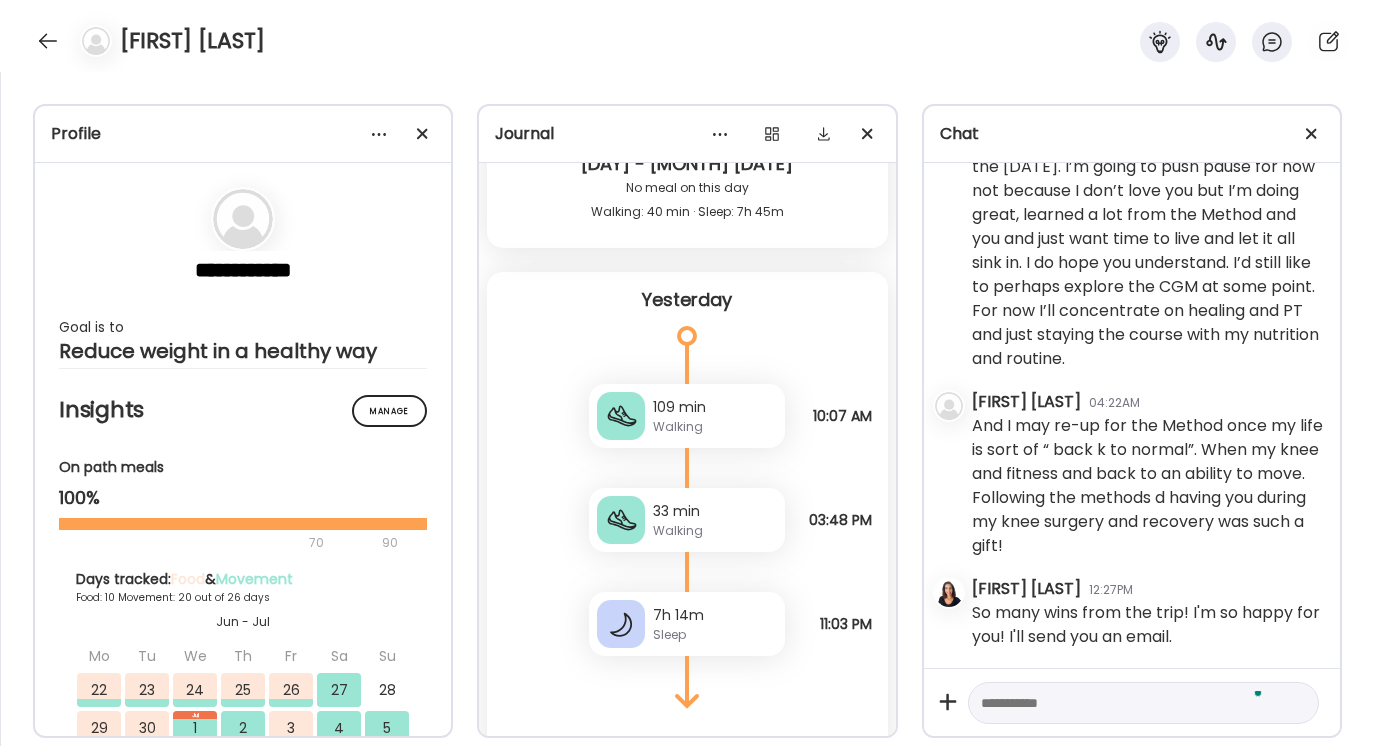 type on "*" 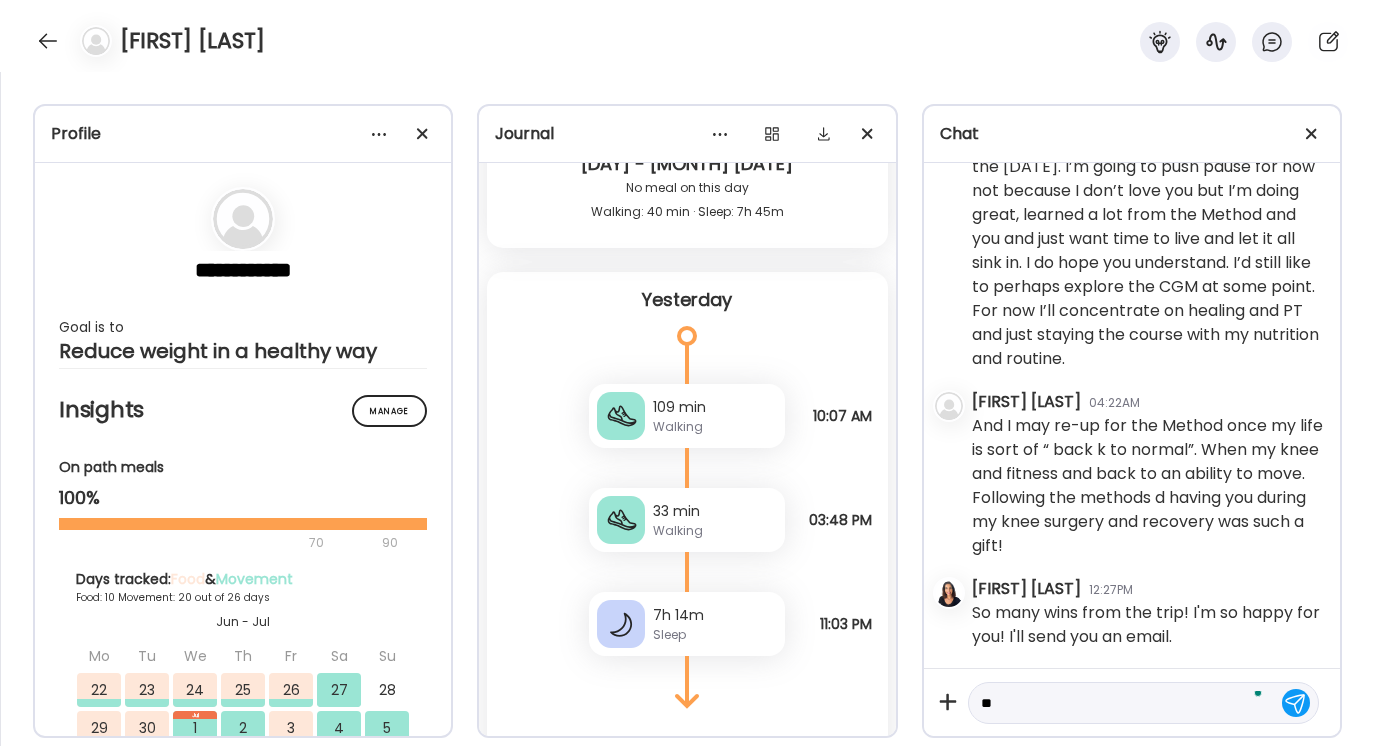 type on "*" 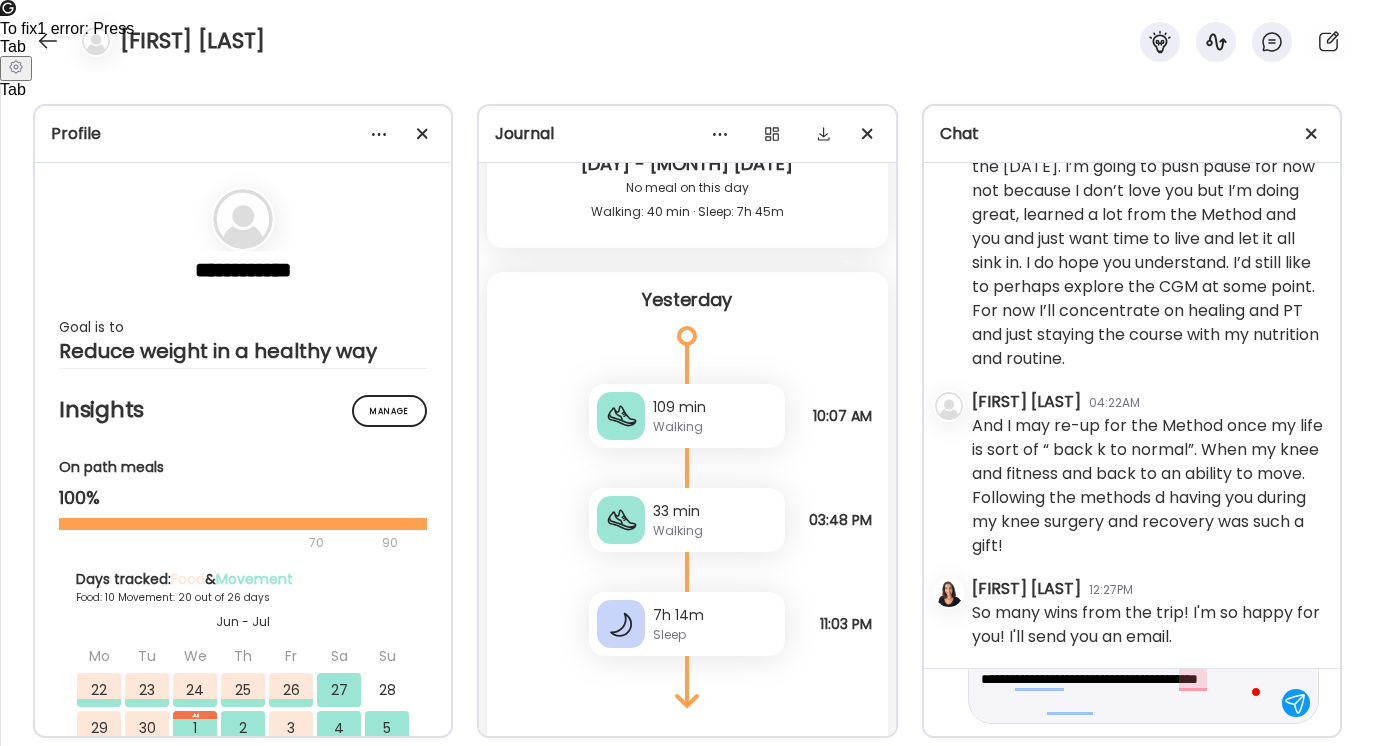 scroll, scrollTop: 0, scrollLeft: 0, axis: both 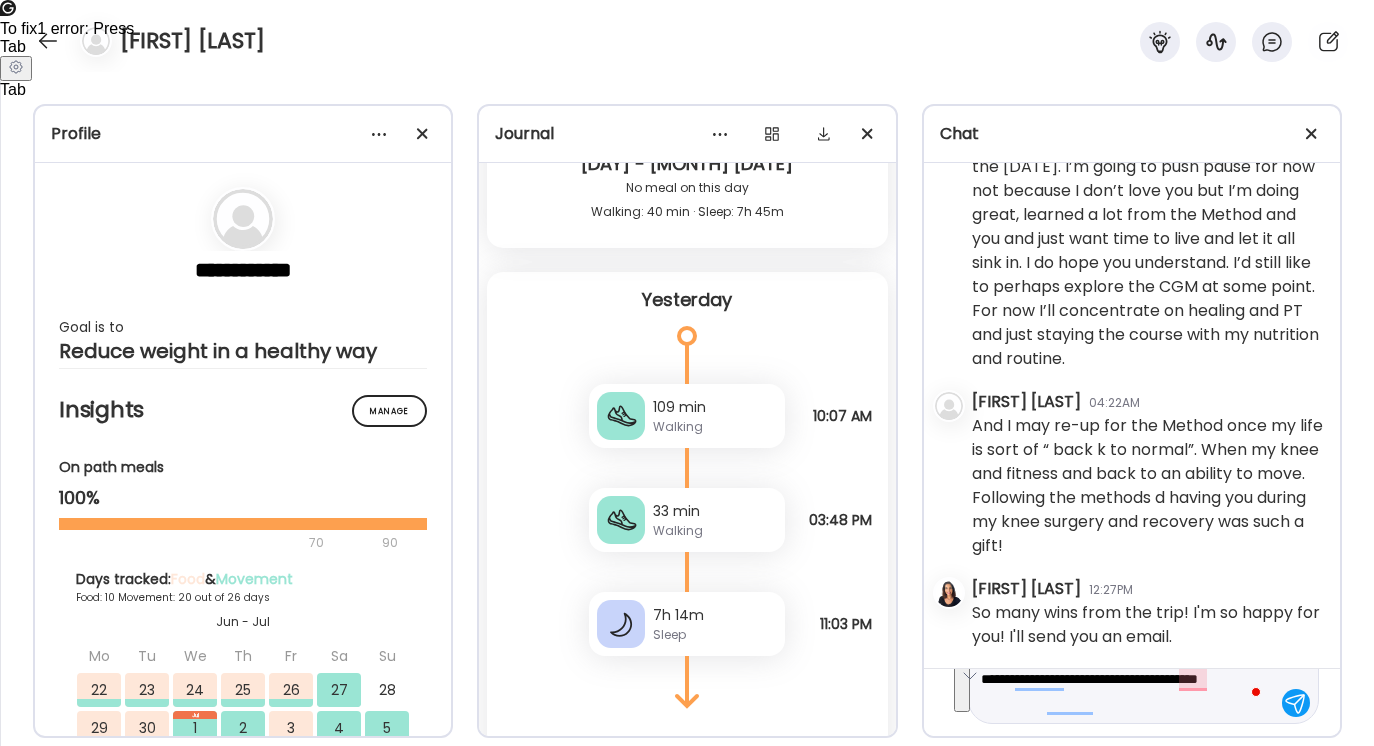 drag, startPoint x: 981, startPoint y: 701, endPoint x: 1081, endPoint y: 744, distance: 108.85311 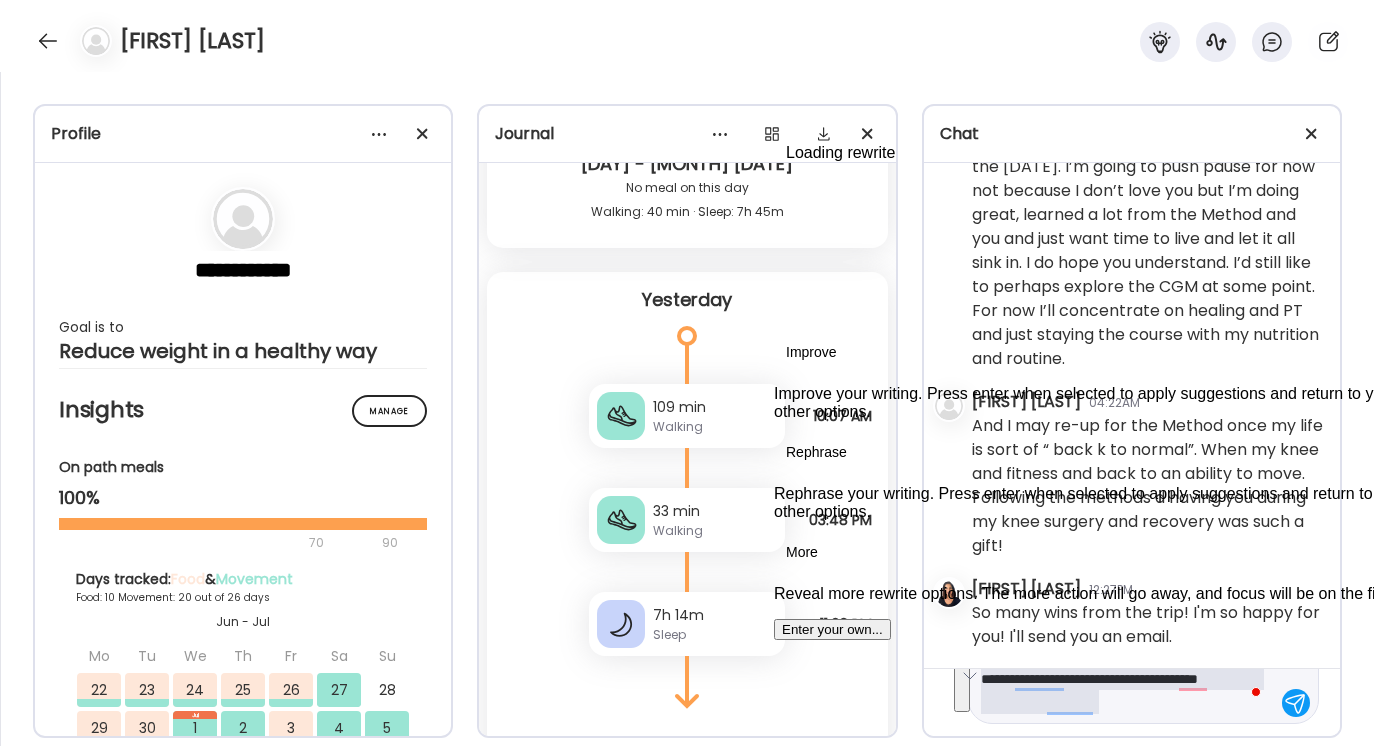 click at bounding box center [962, 678] 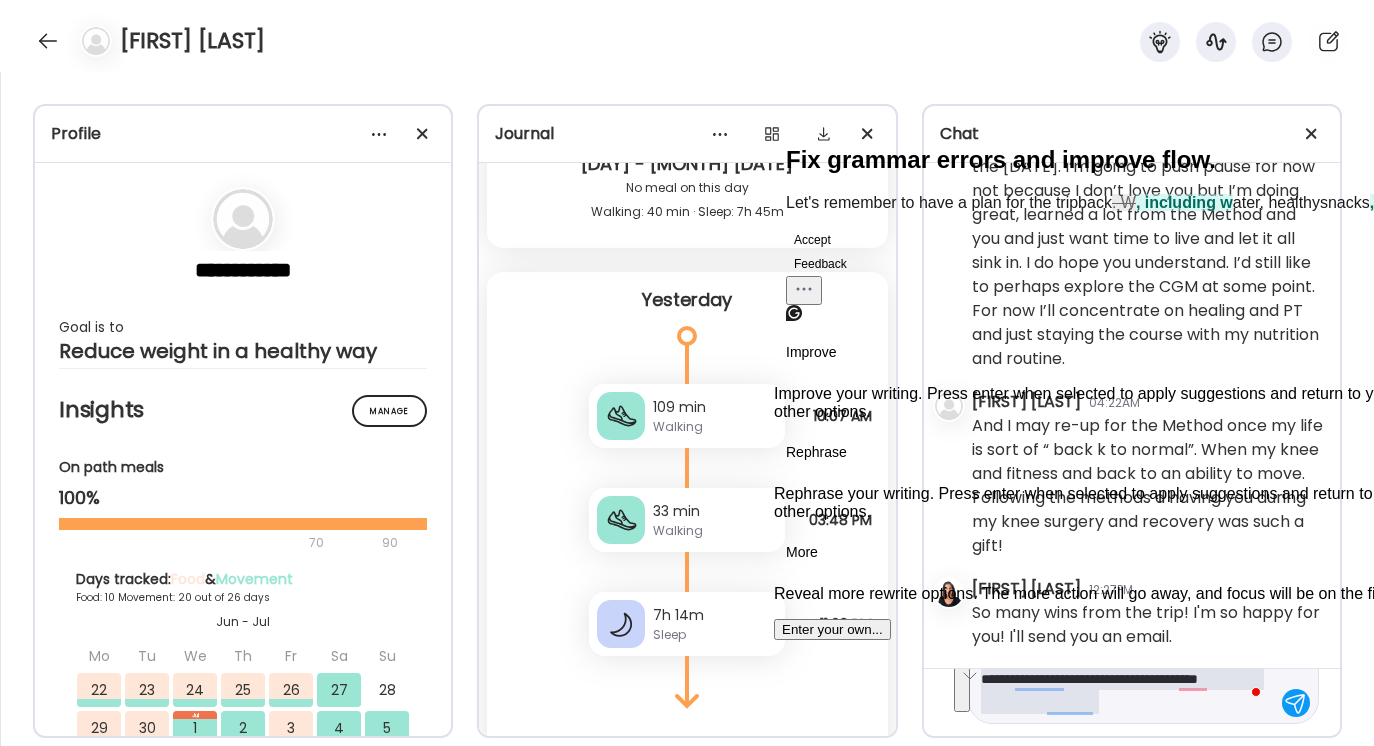 click on "Accept" 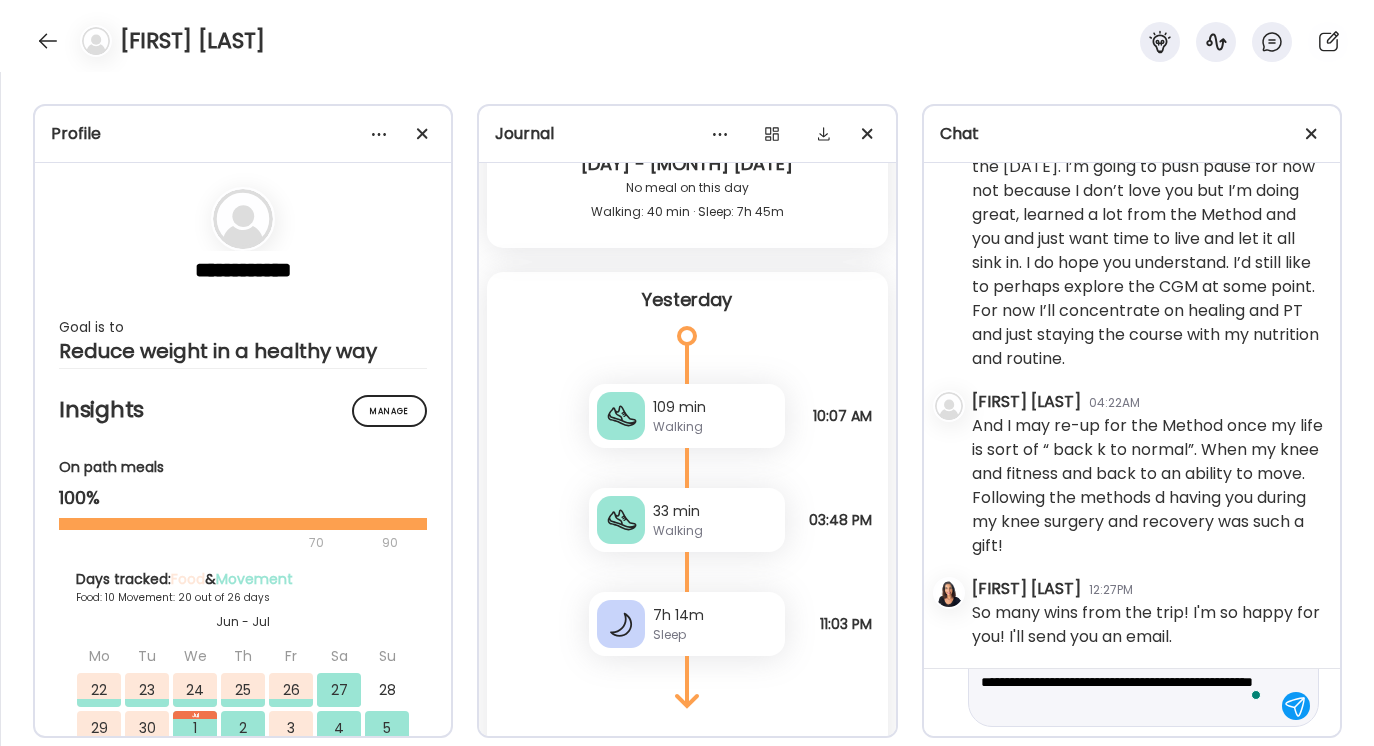 scroll, scrollTop: 0, scrollLeft: 0, axis: both 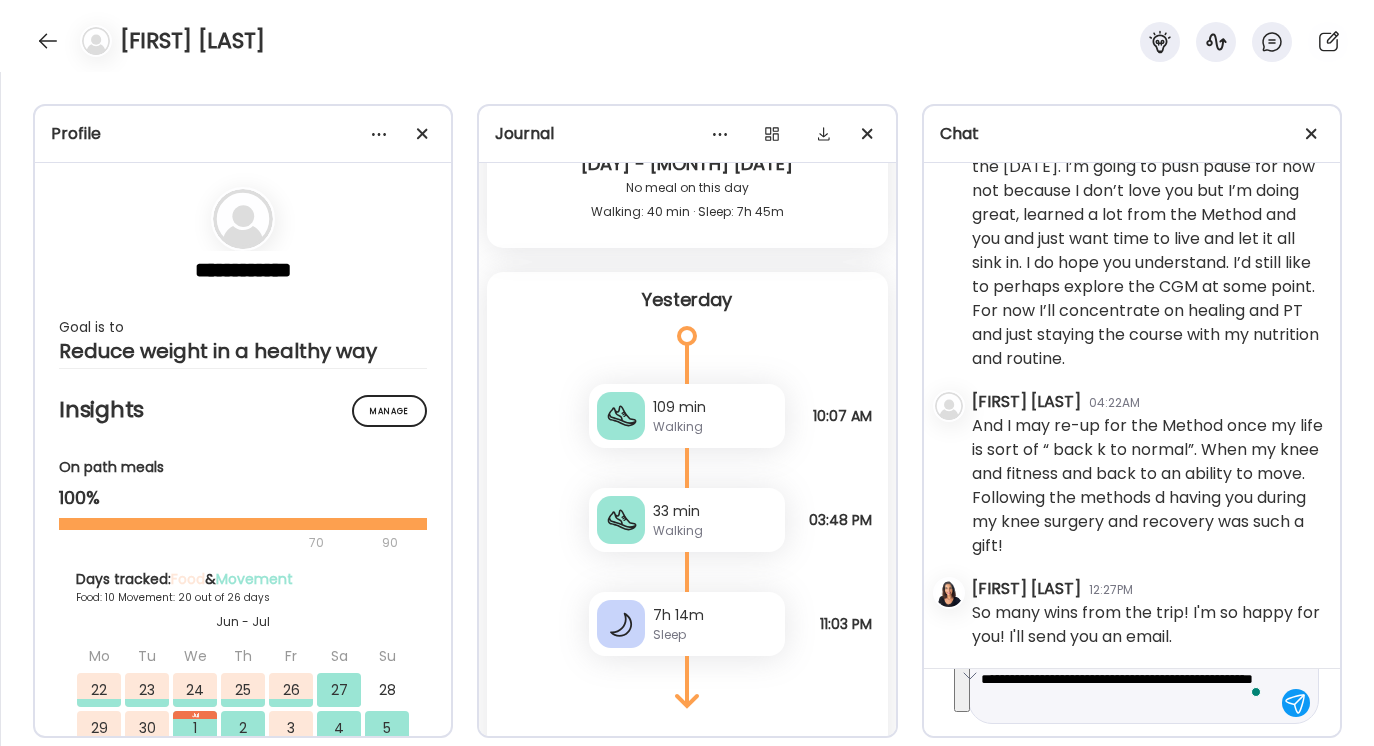 drag, startPoint x: 981, startPoint y: 698, endPoint x: 1172, endPoint y: 744, distance: 196.4612 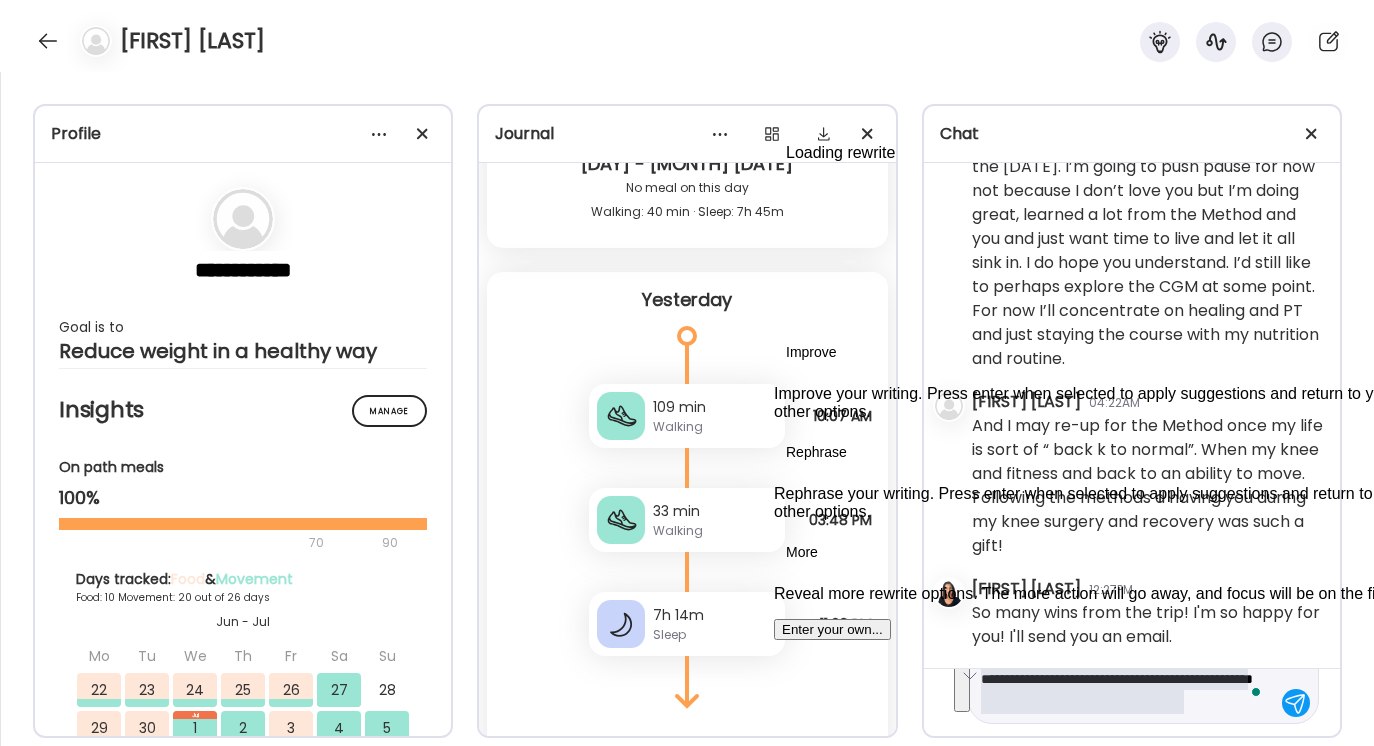 click at bounding box center [962, 678] 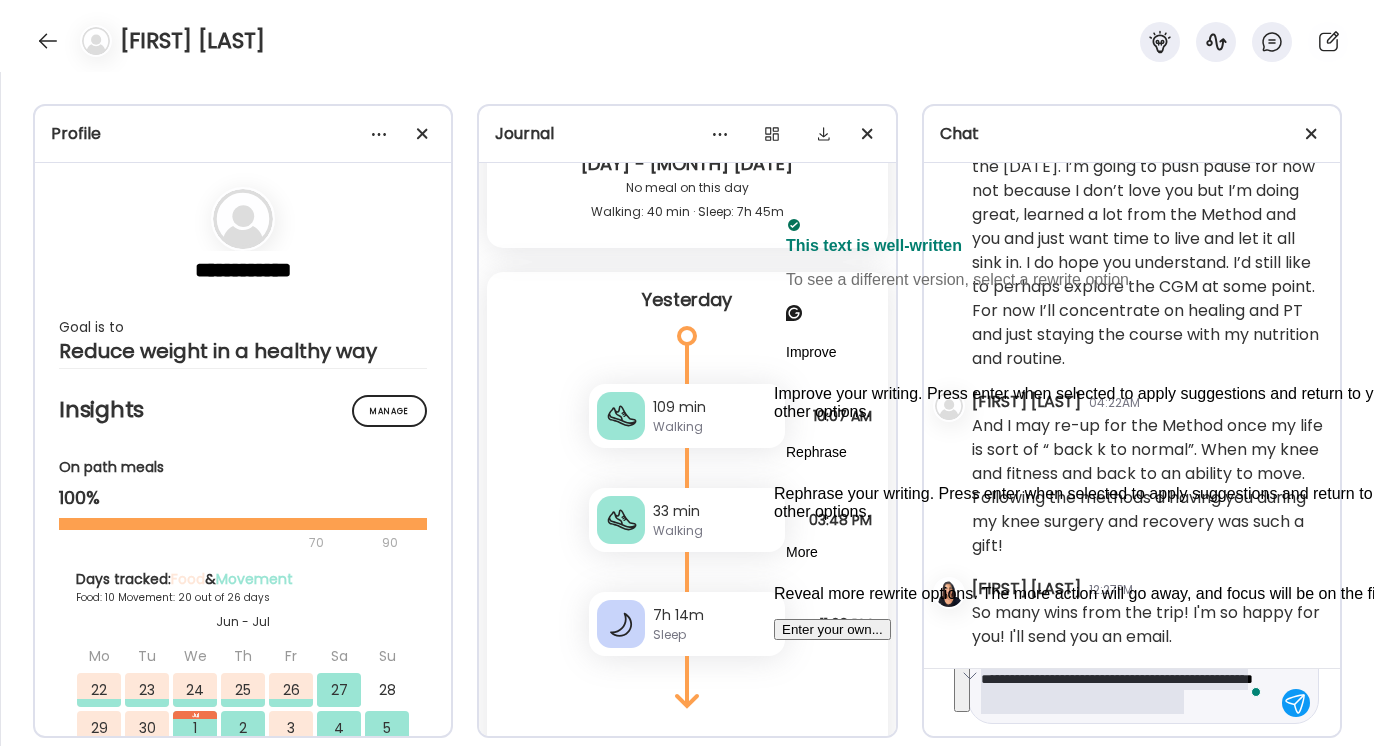 click on "Improve" at bounding box center [811, 352] 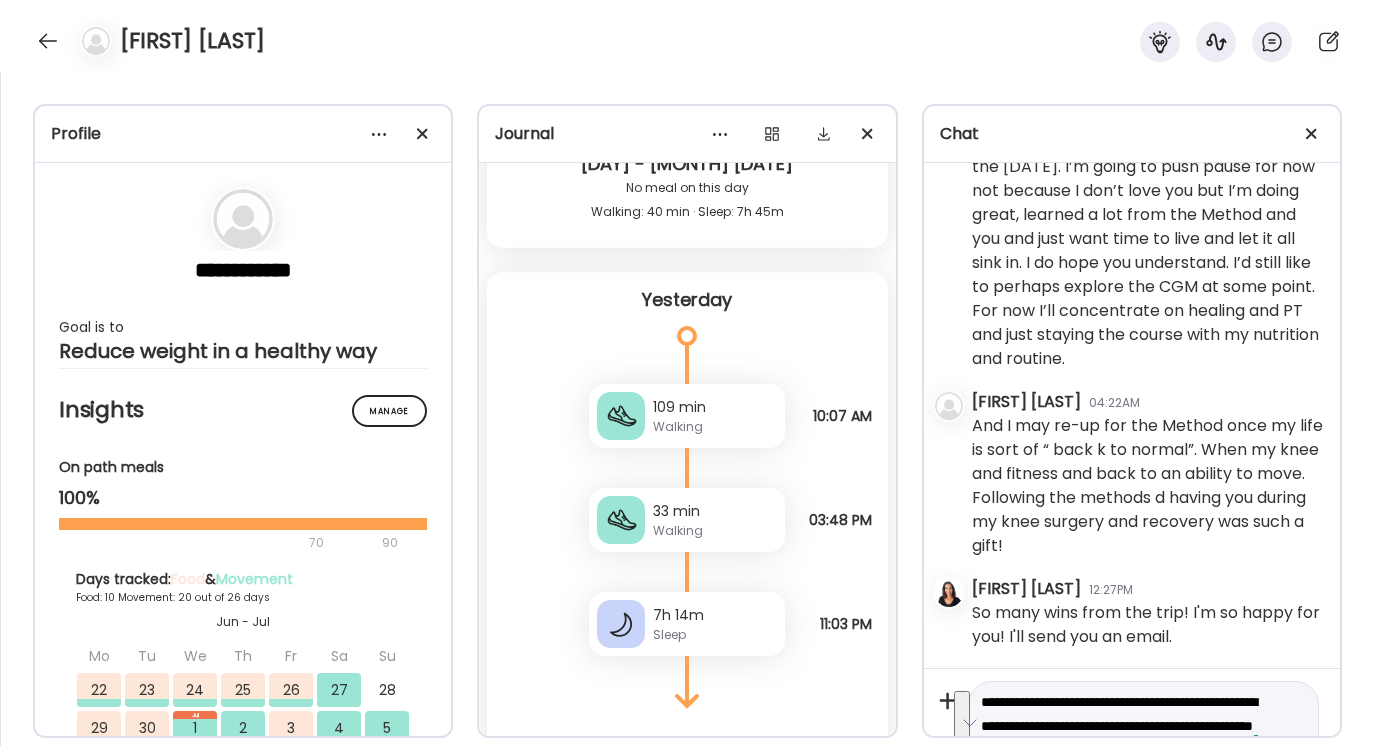 scroll, scrollTop: 38, scrollLeft: 0, axis: vertical 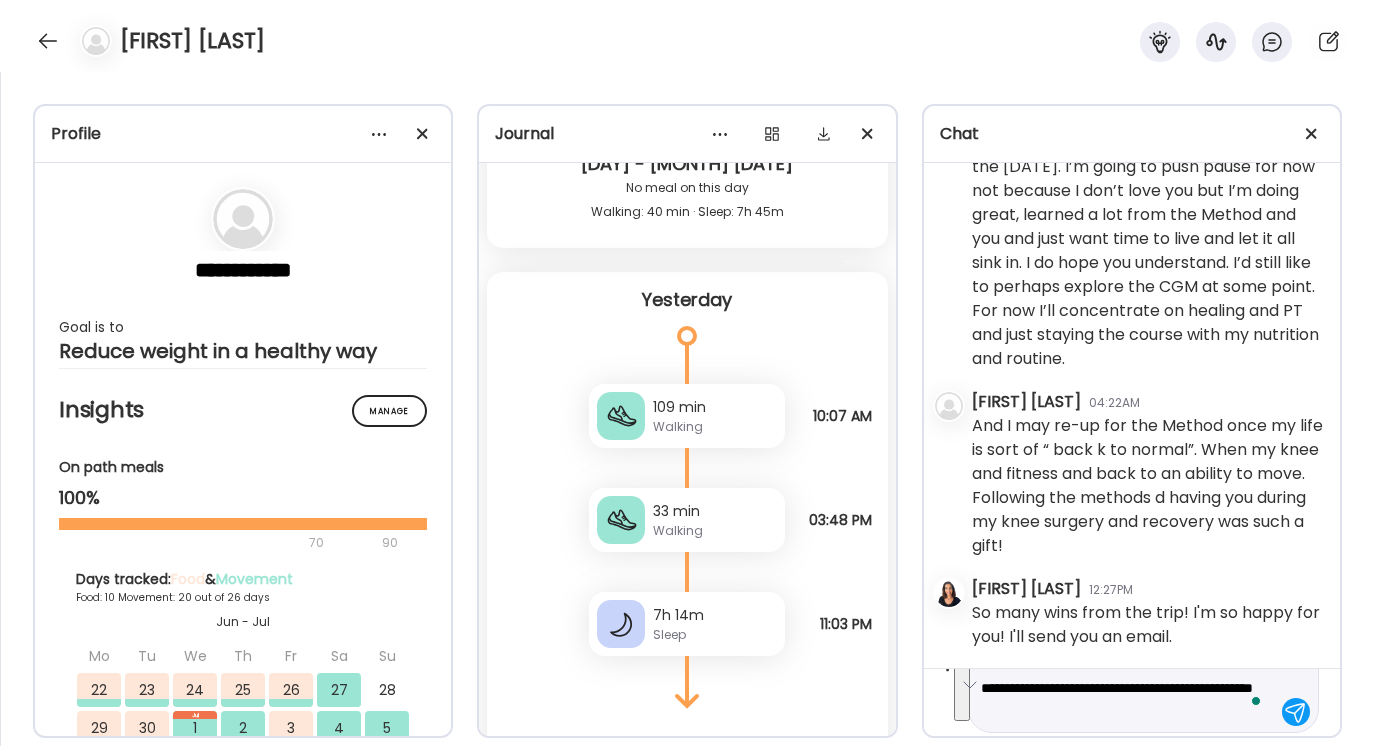 click on "**********" at bounding box center (1125, 688) 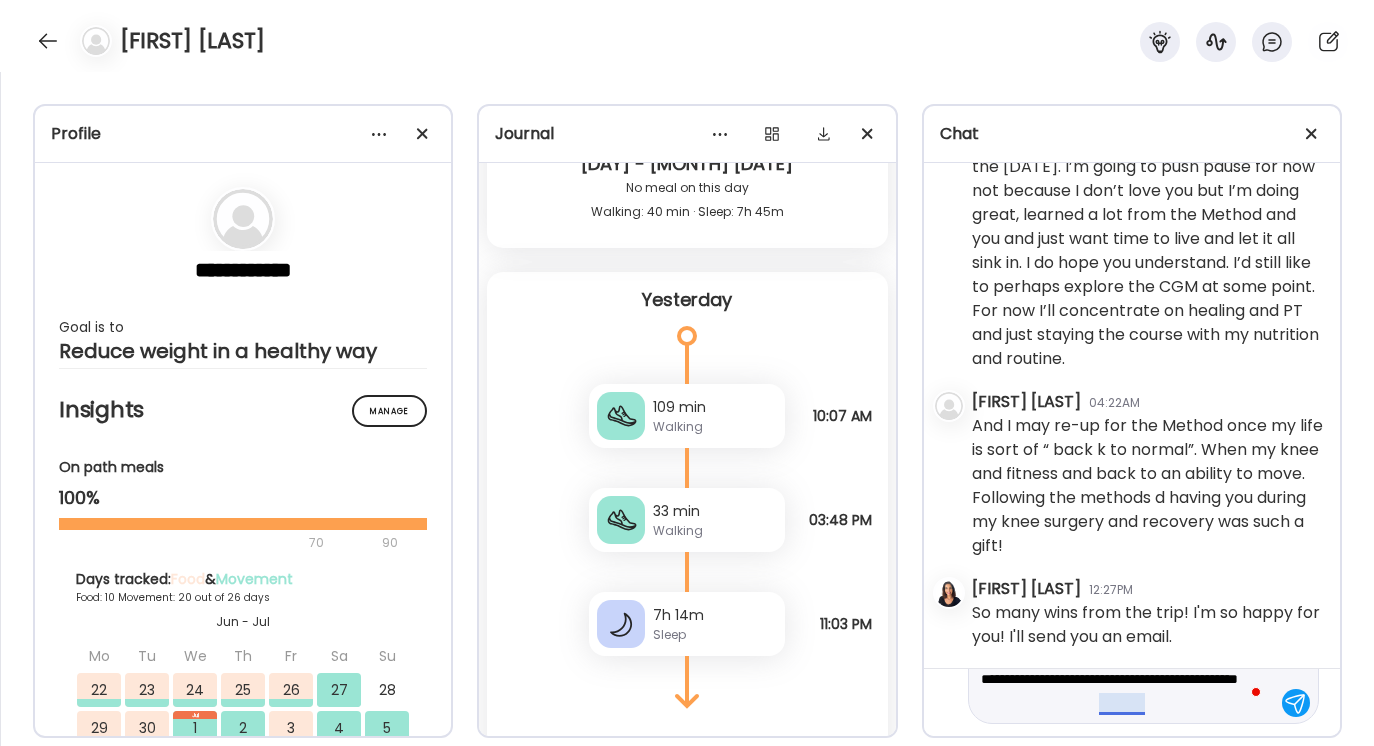 scroll, scrollTop: 0, scrollLeft: 0, axis: both 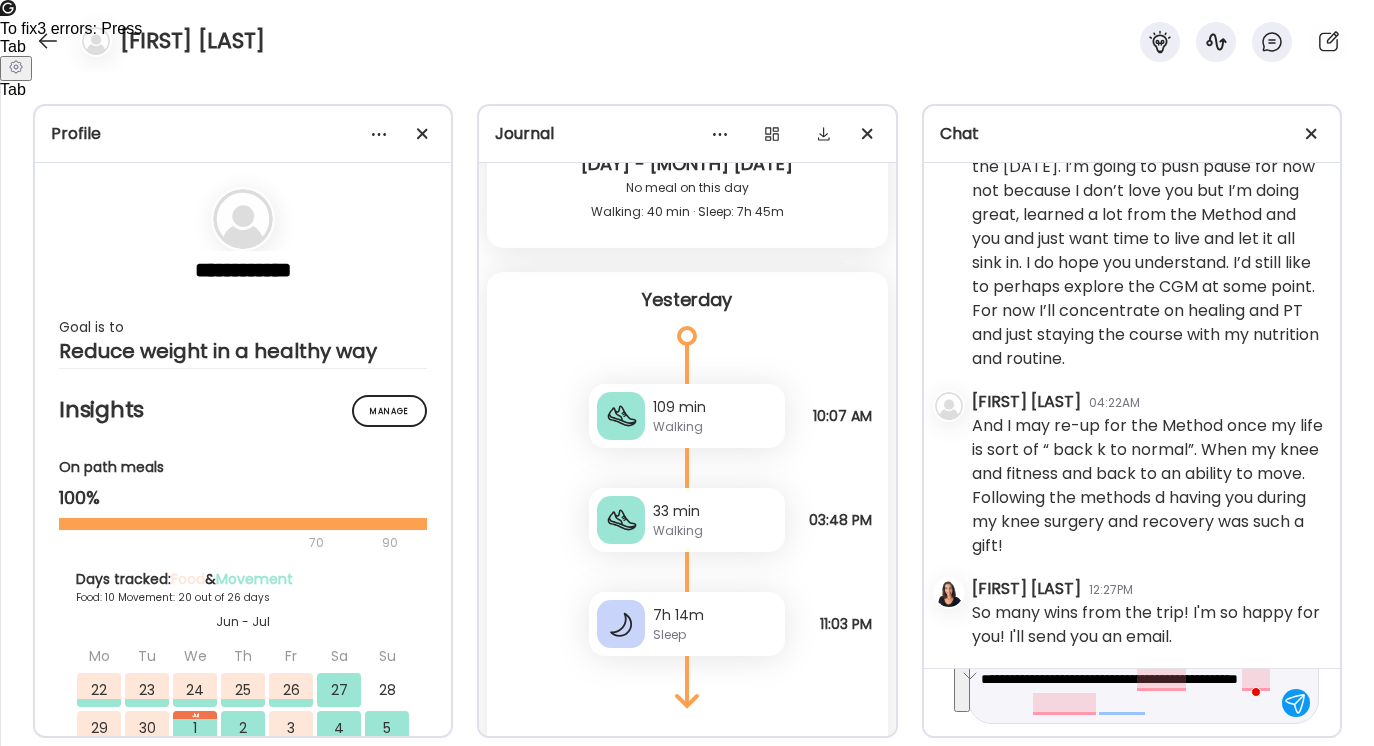 drag, startPoint x: 981, startPoint y: 701, endPoint x: 1092, endPoint y: 744, distance: 119.03781 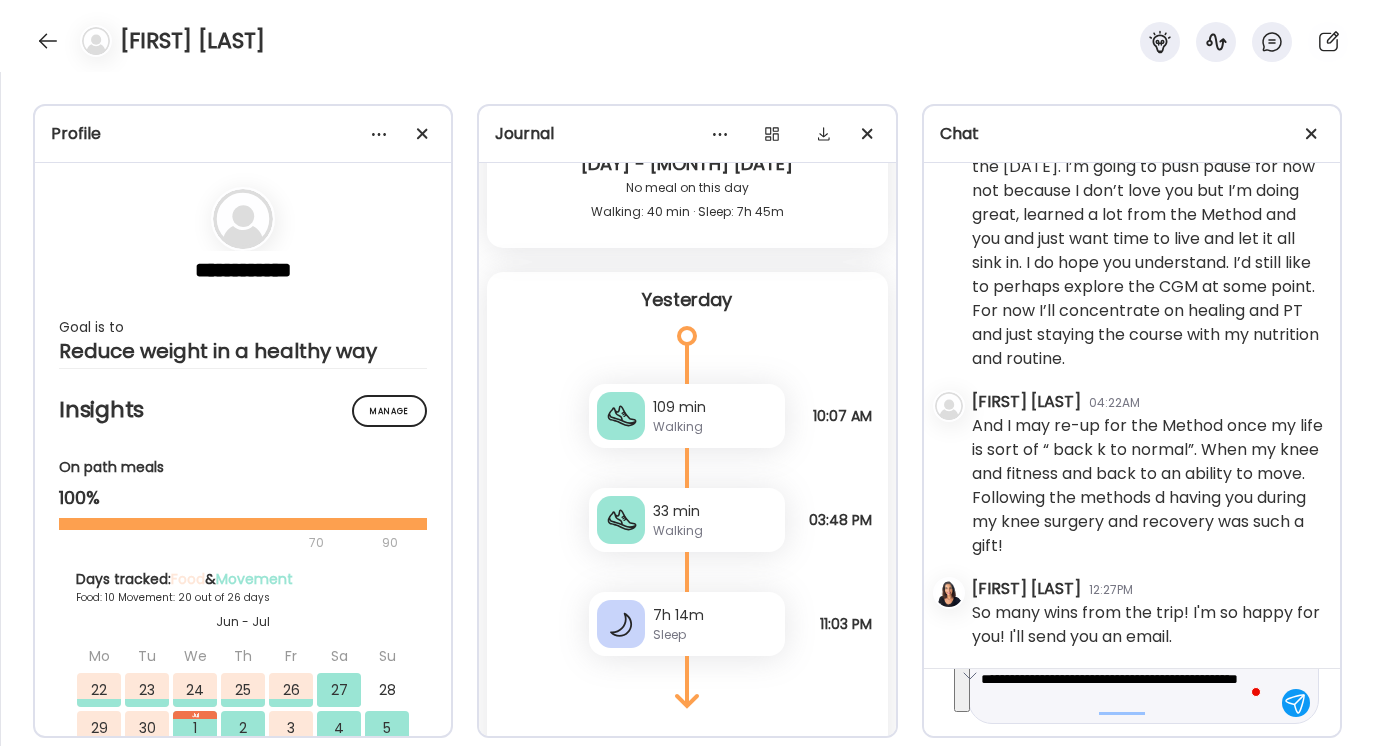 click at bounding box center [962, 678] 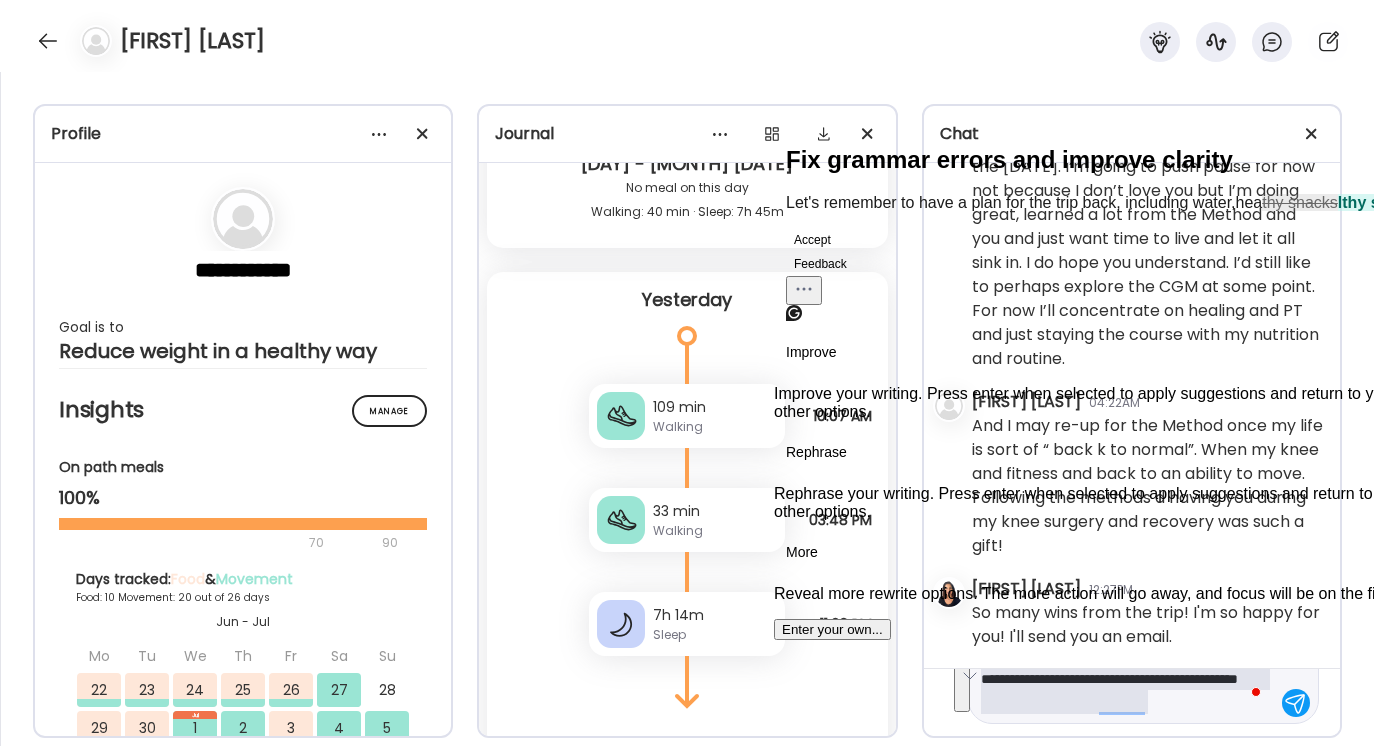 click on "Accept" 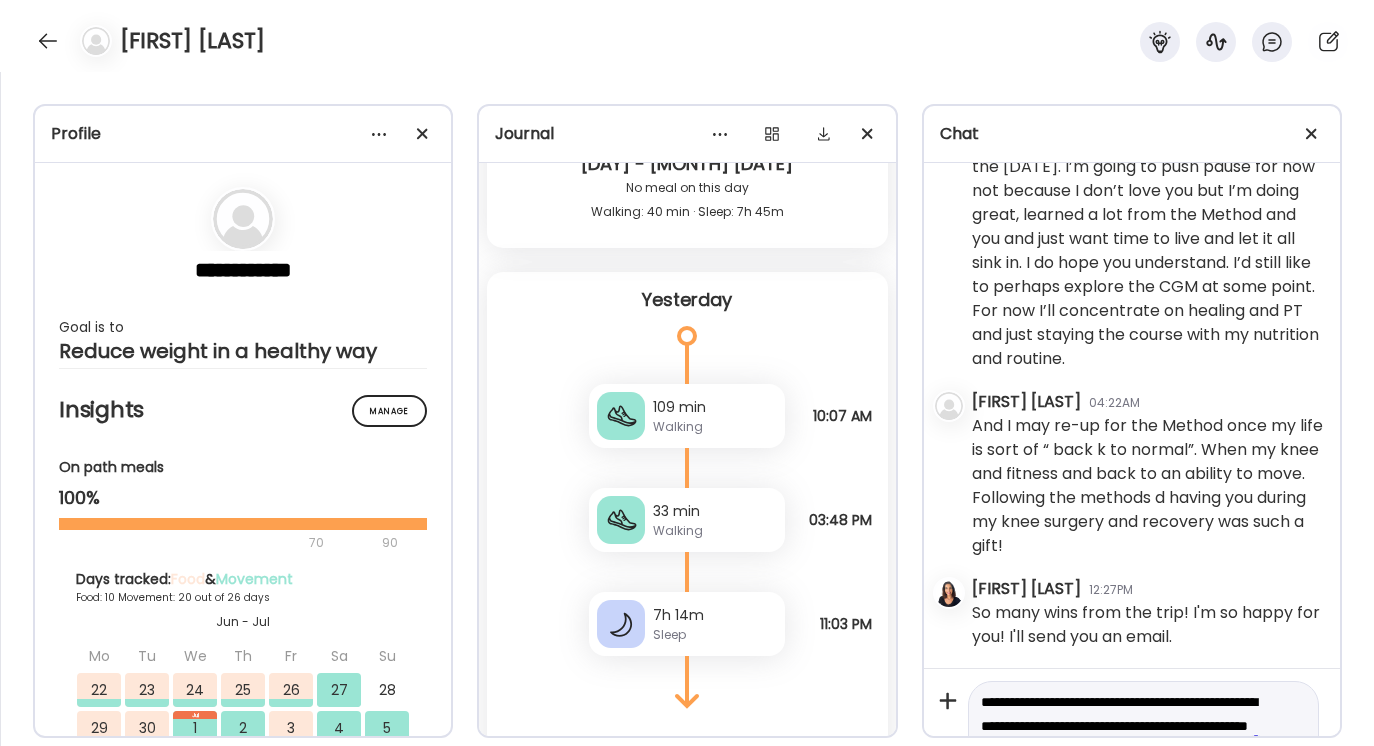 scroll, scrollTop: 36, scrollLeft: 0, axis: vertical 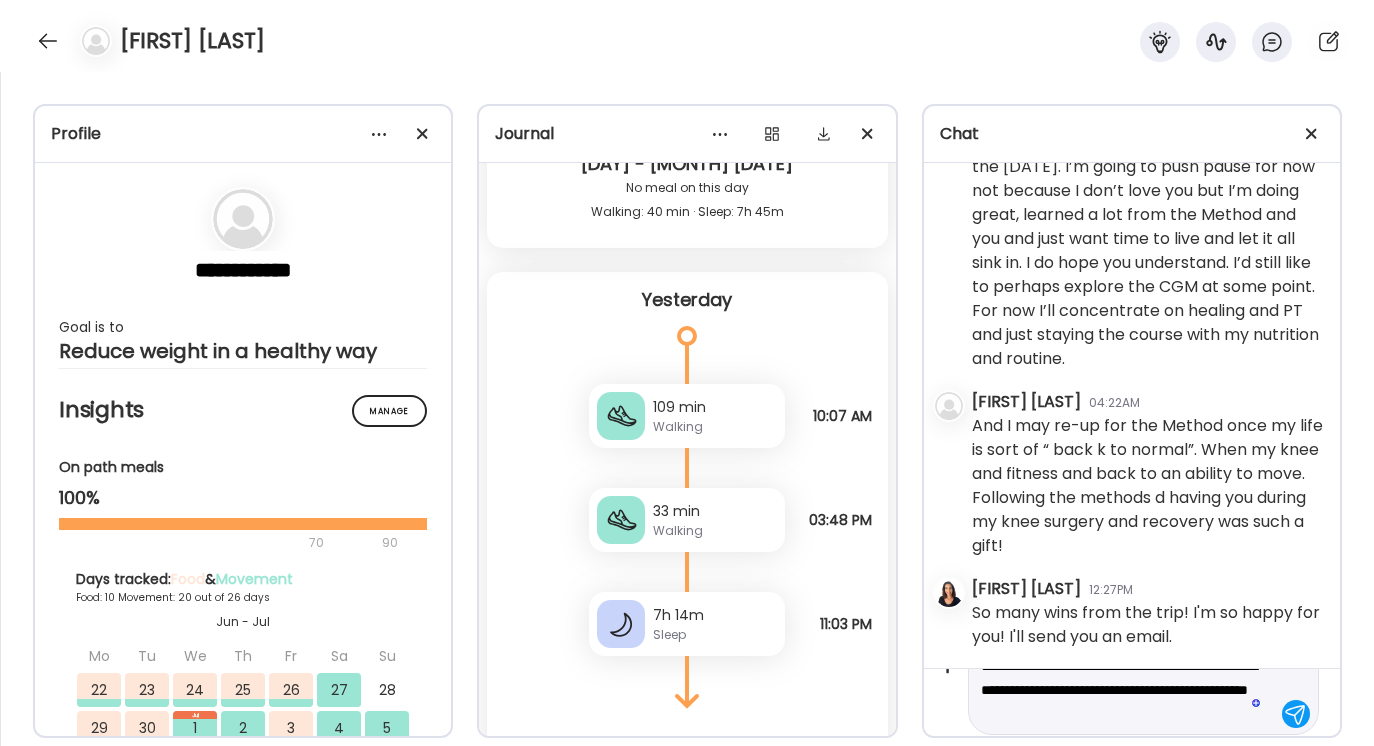 type on "**********" 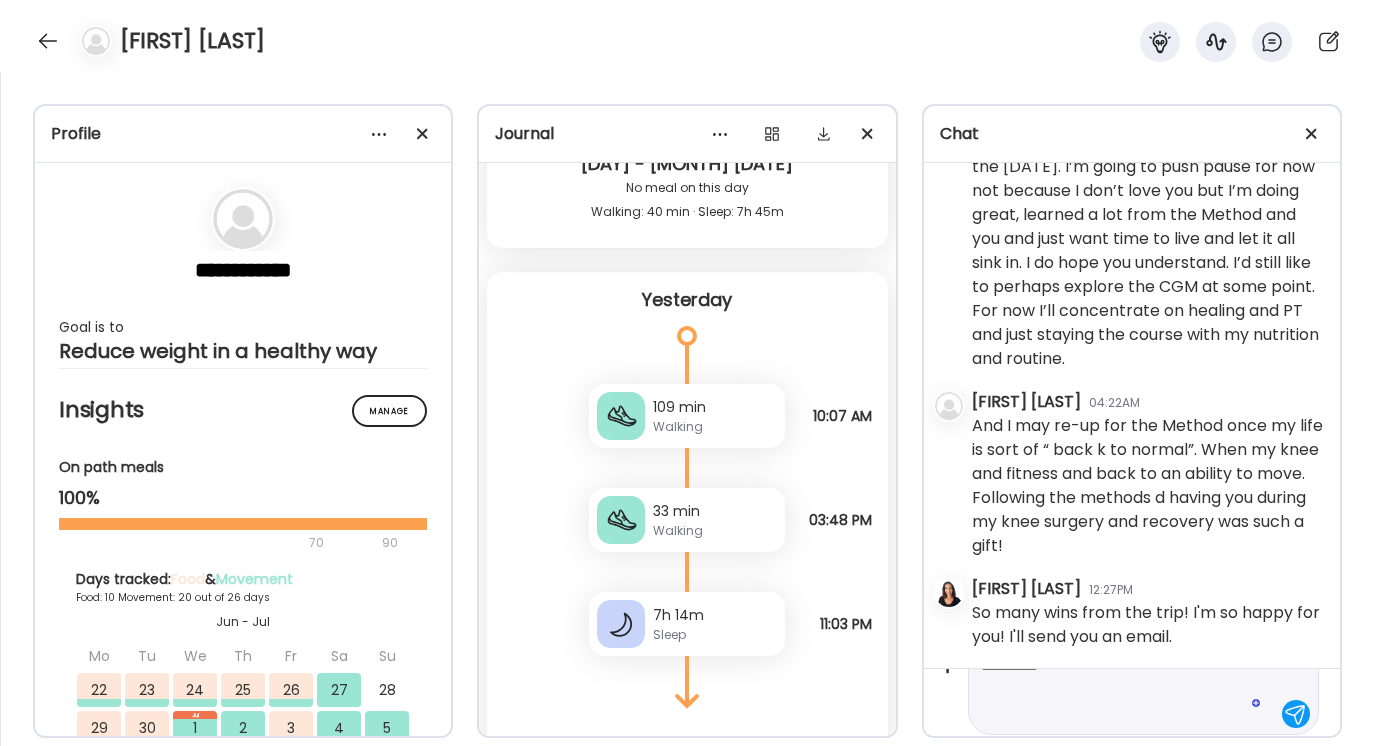 scroll, scrollTop: 0, scrollLeft: 0, axis: both 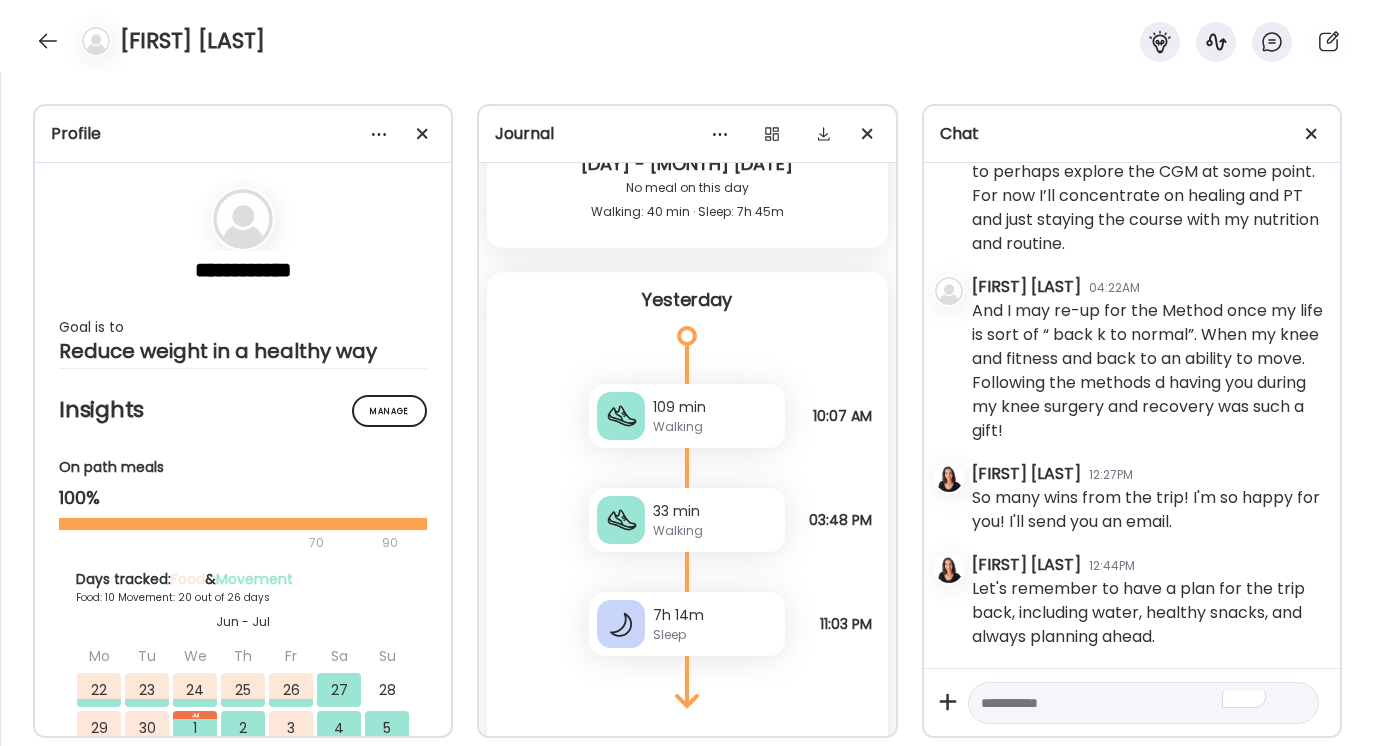click at bounding box center (1125, 703) 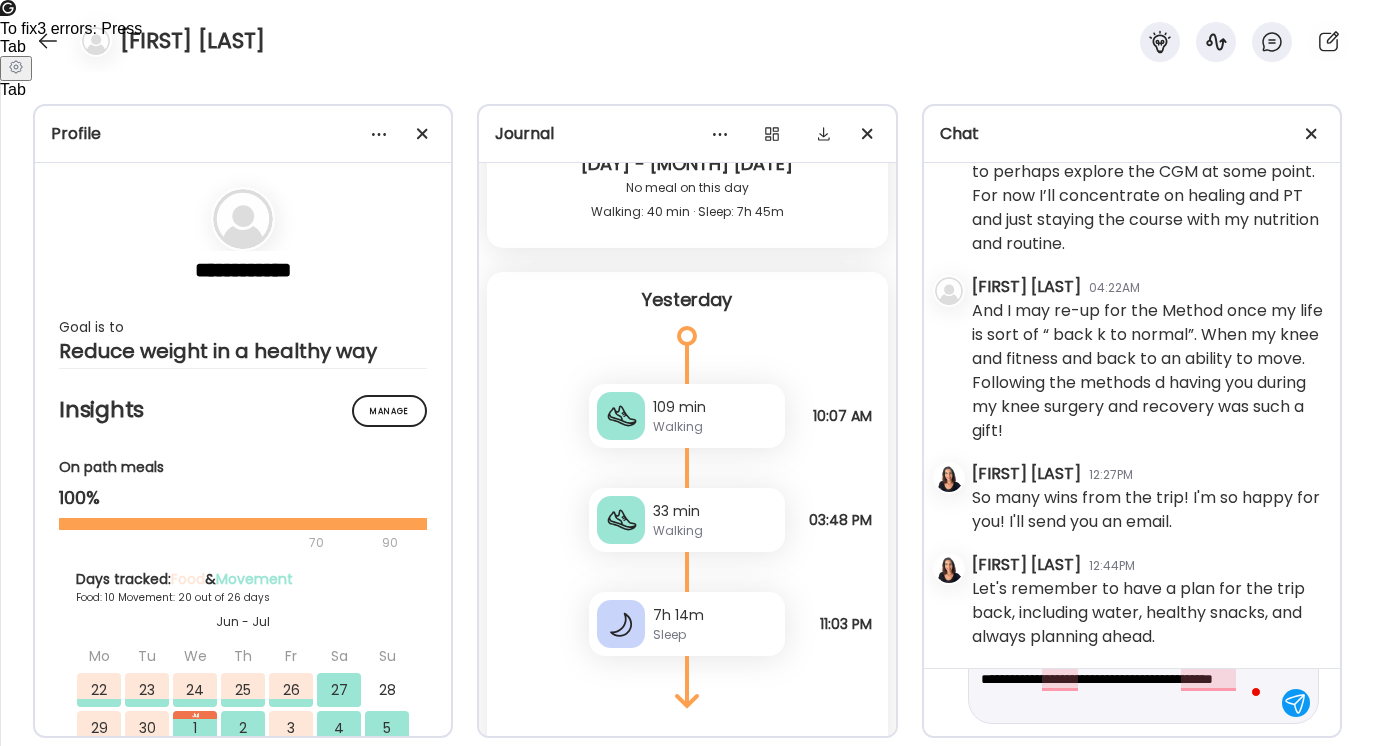 scroll, scrollTop: 0, scrollLeft: 0, axis: both 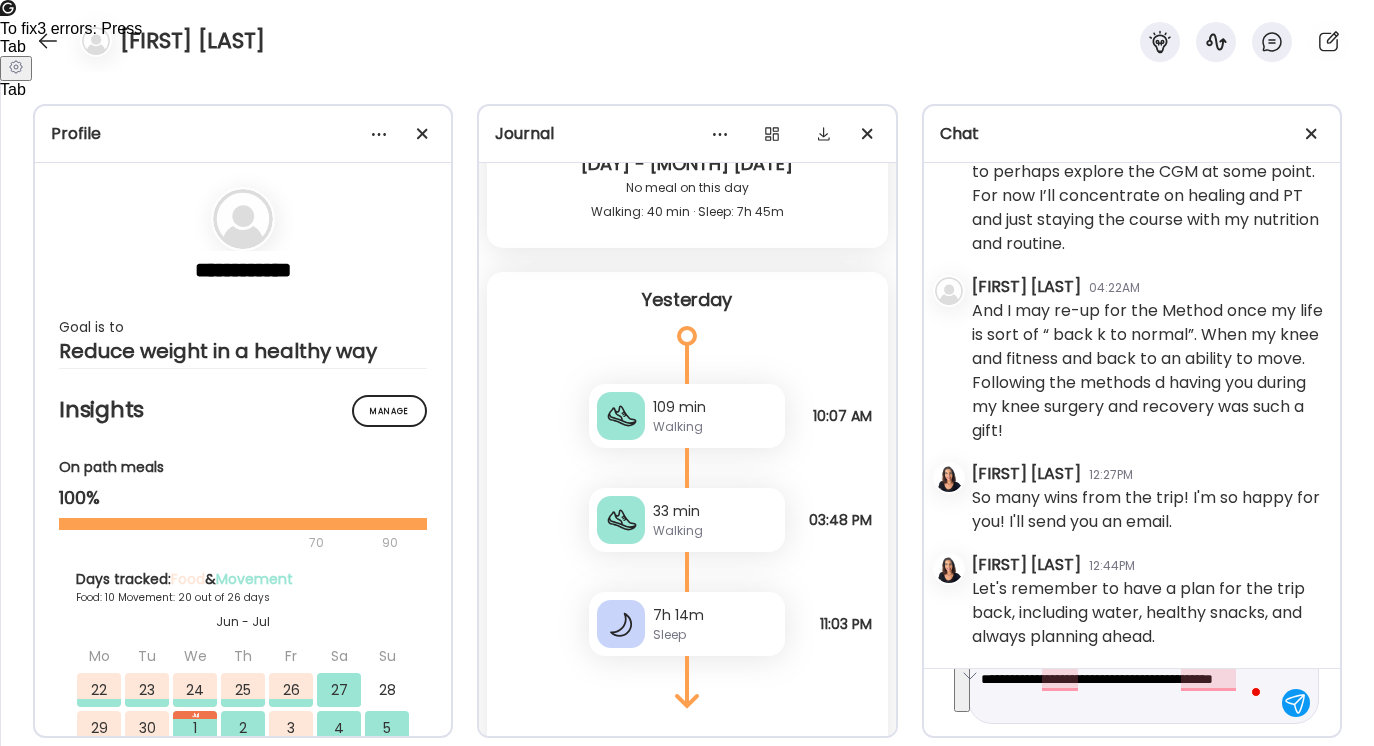 drag, startPoint x: 983, startPoint y: 701, endPoint x: 1156, endPoint y: 745, distance: 178.5077 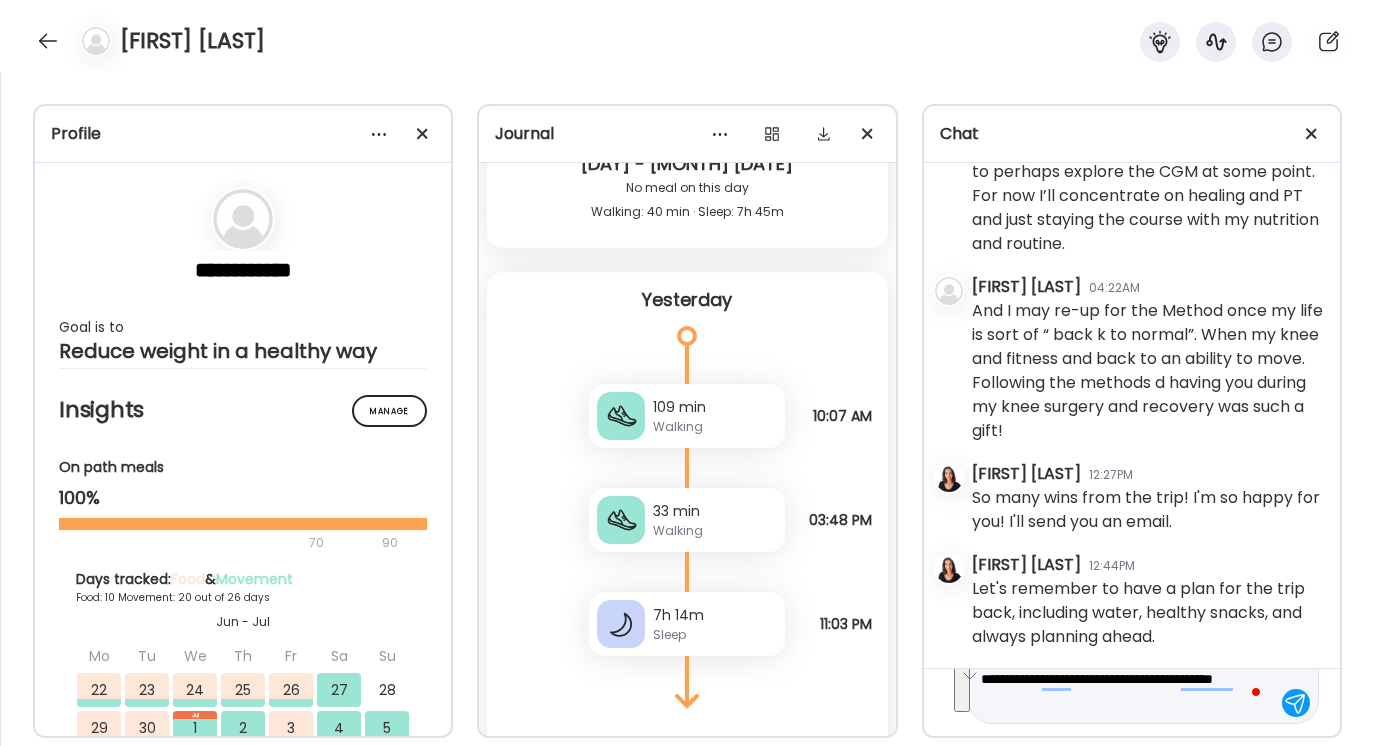 click at bounding box center (962, 678) 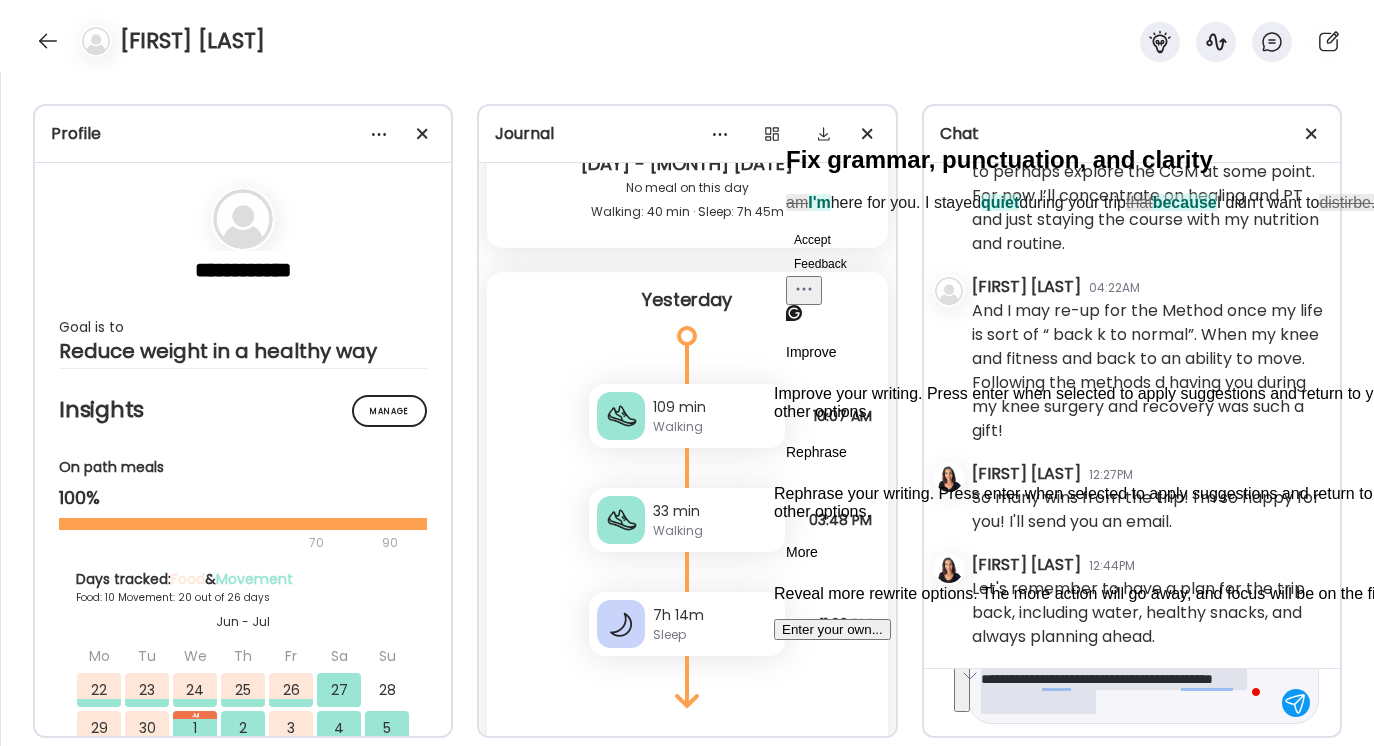 click on "Accept" 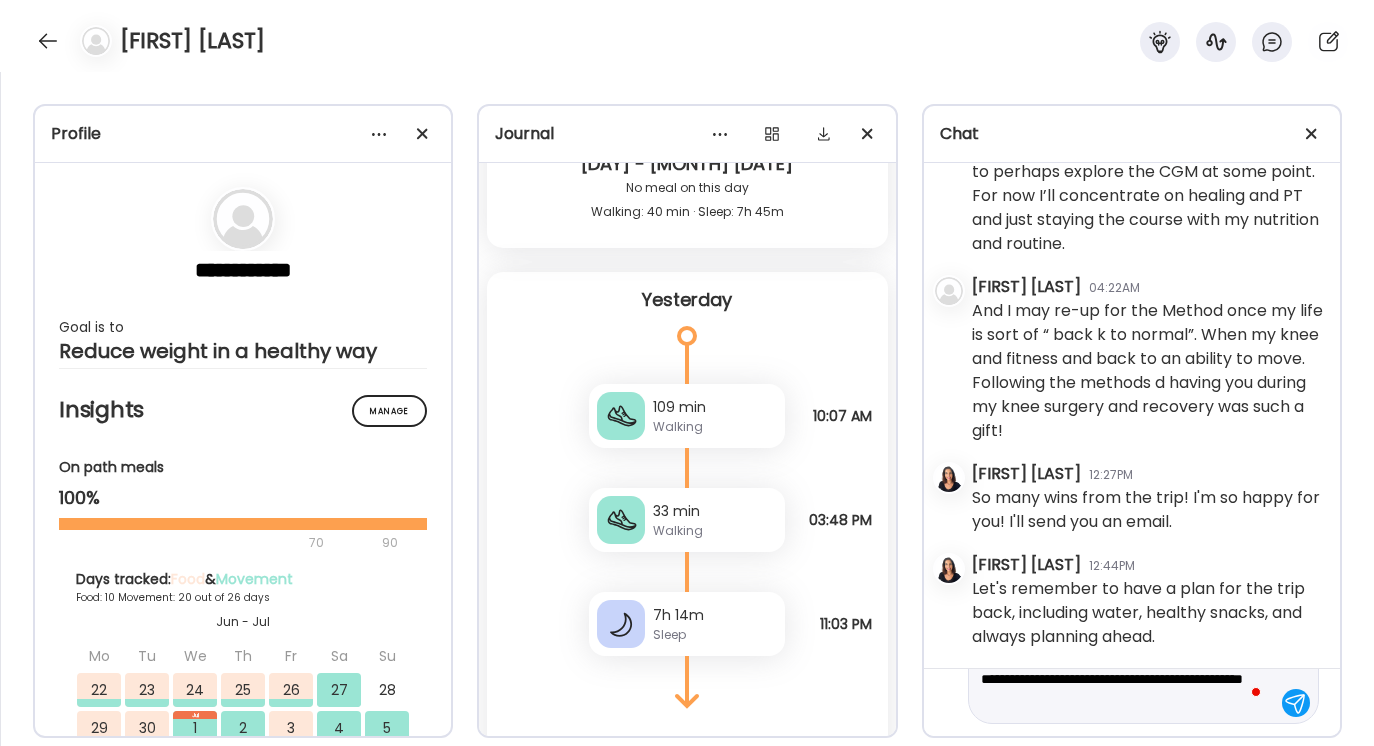 type on "**********" 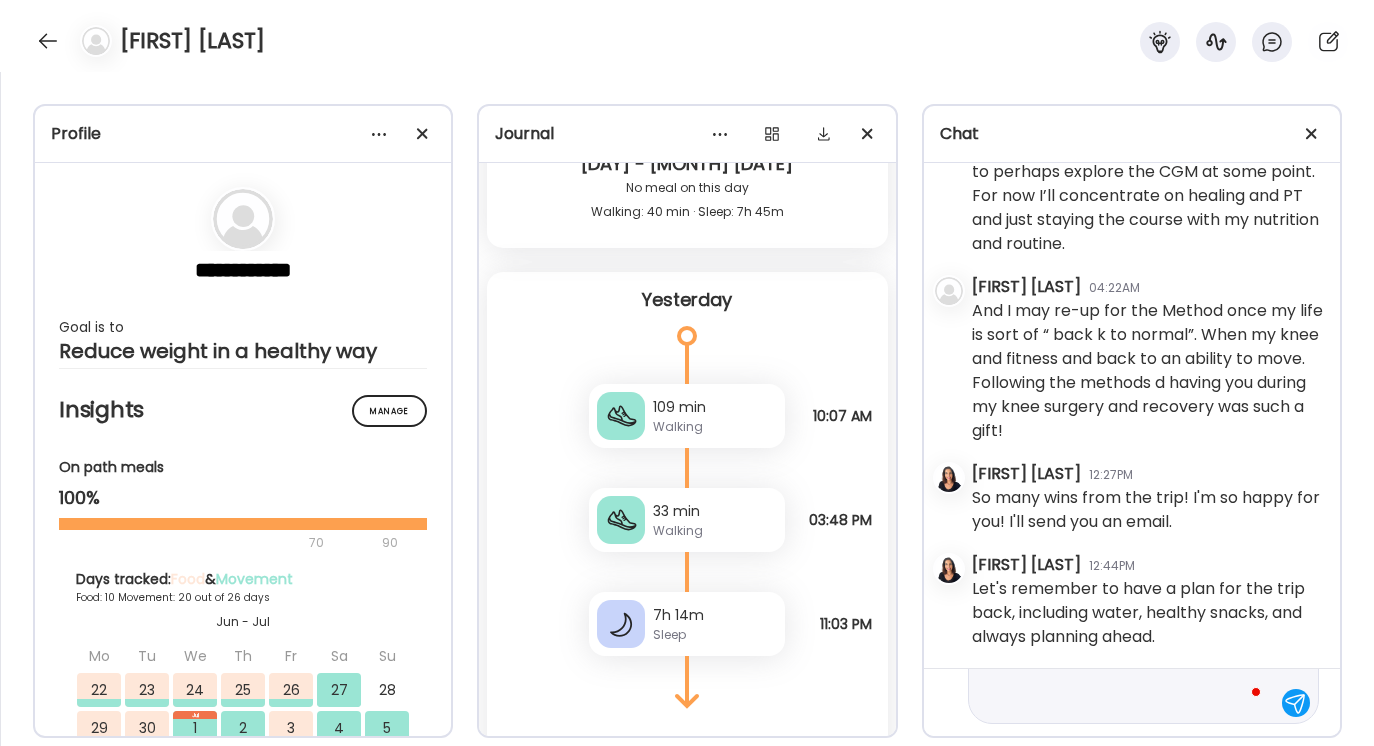 scroll, scrollTop: 0, scrollLeft: 0, axis: both 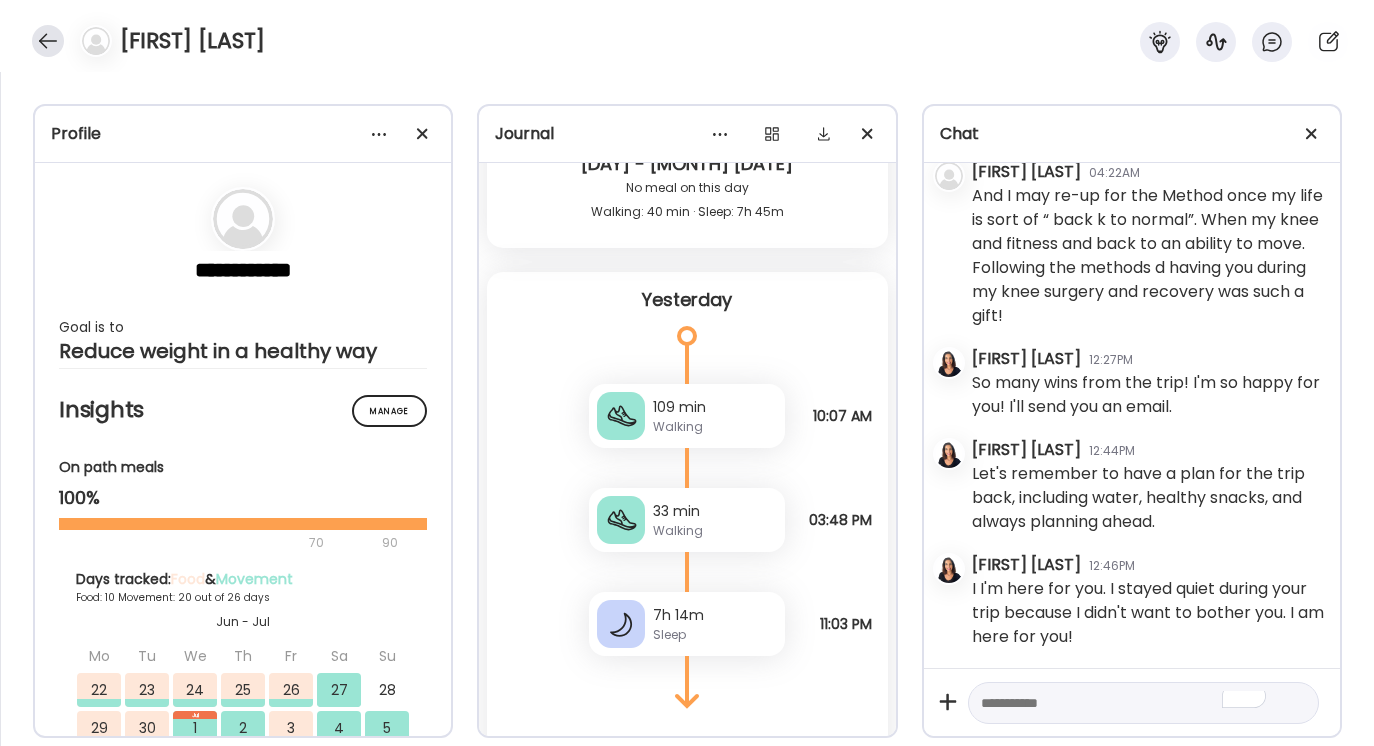 click at bounding box center [48, 41] 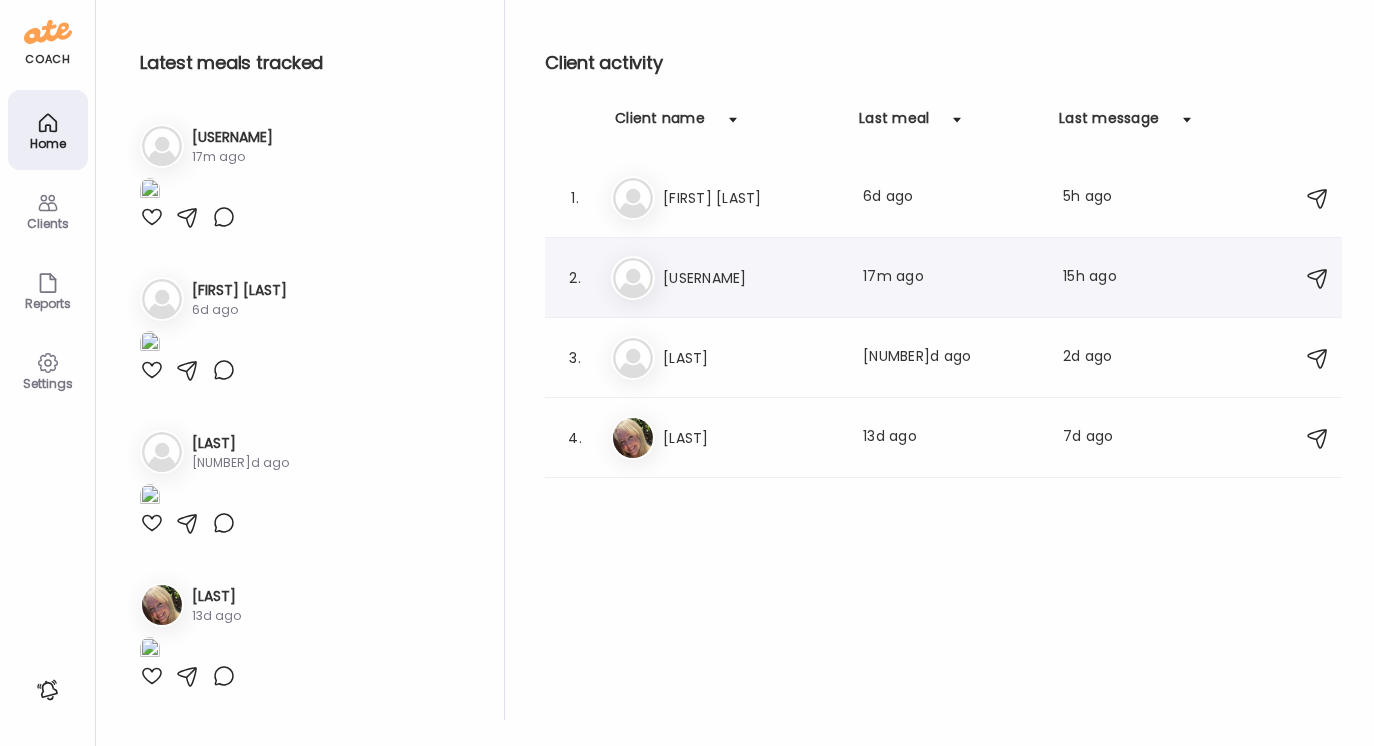 click on "[USERNAME]" at bounding box center (751, 278) 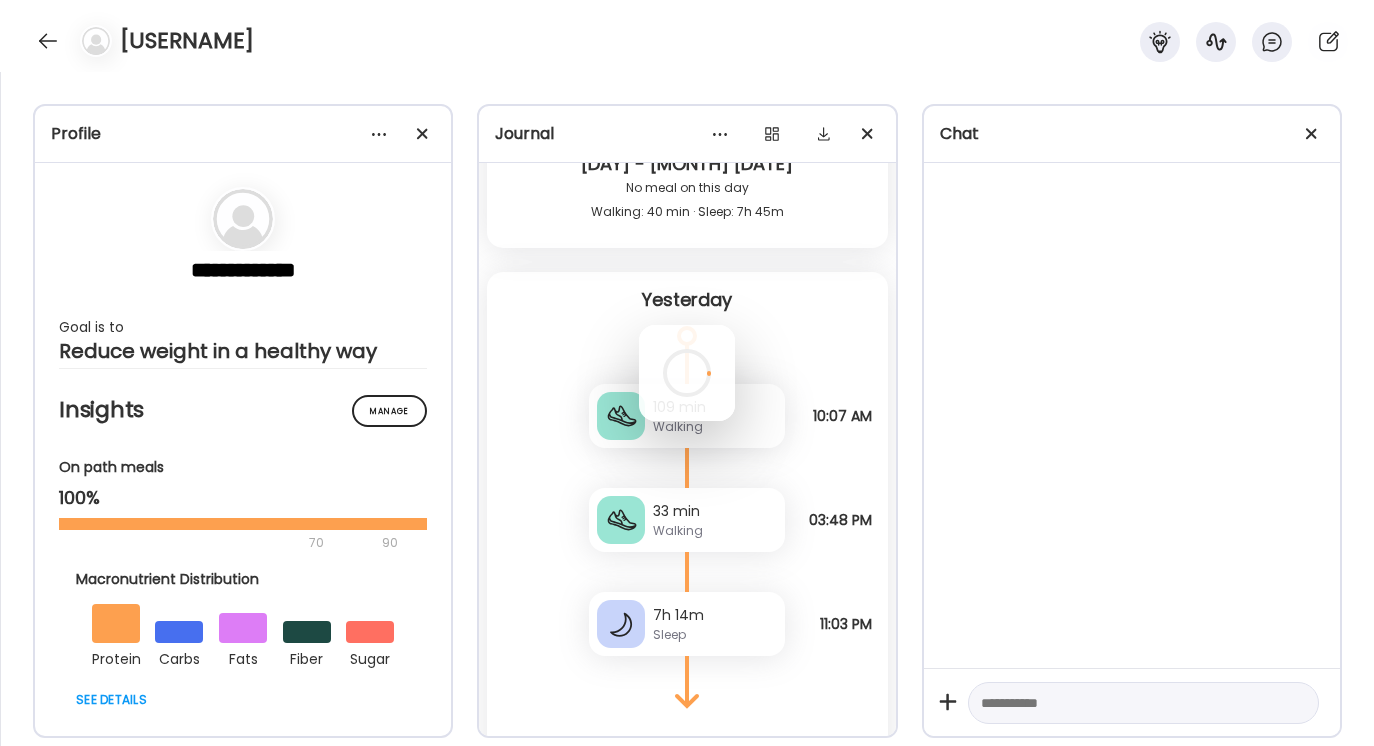 scroll, scrollTop: 25643, scrollLeft: 0, axis: vertical 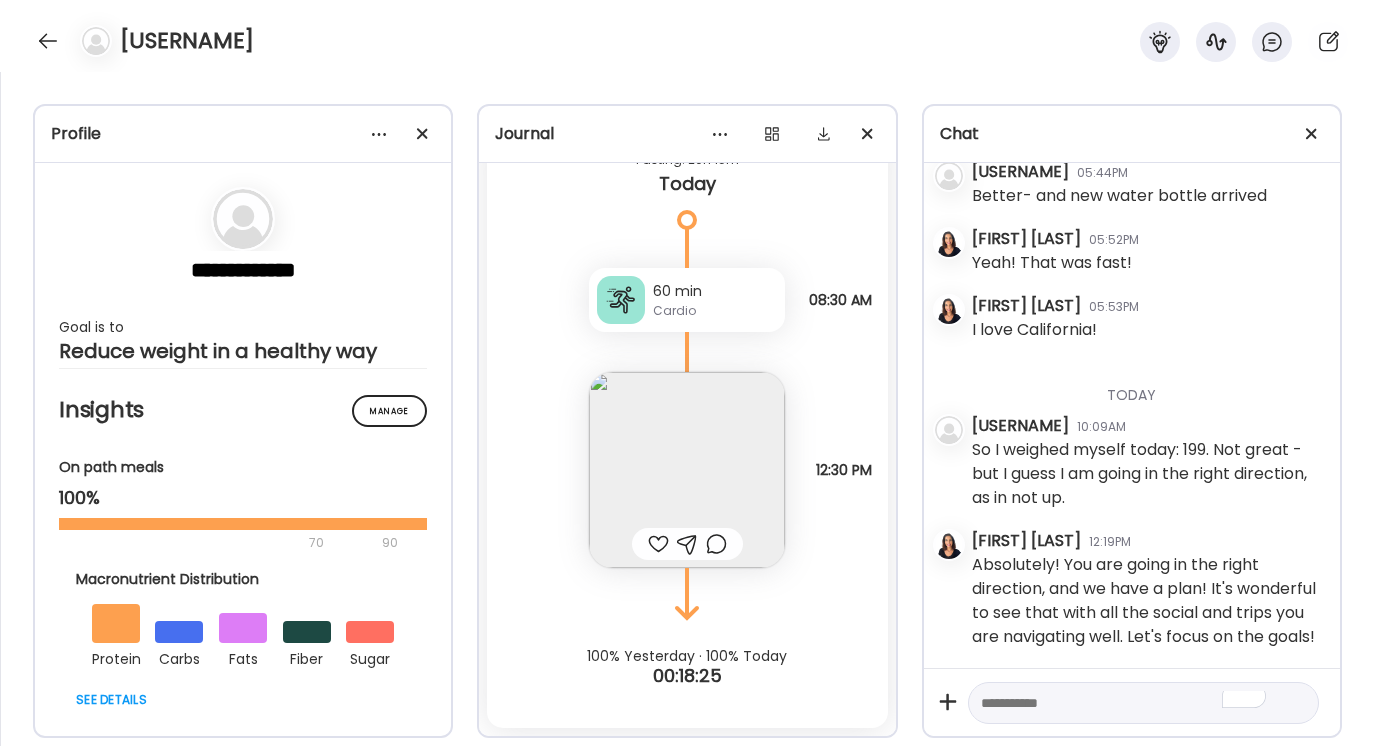 click at bounding box center [687, 470] 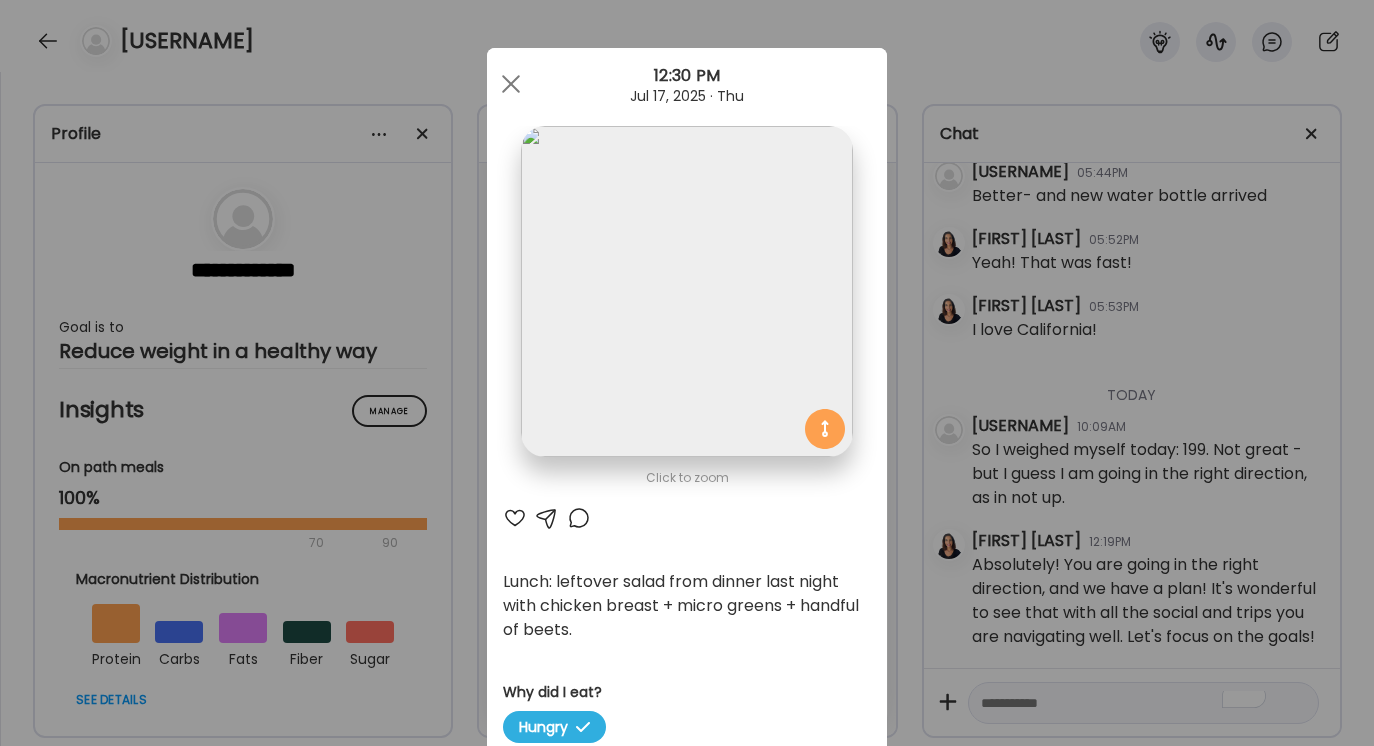 click at bounding box center (547, 518) 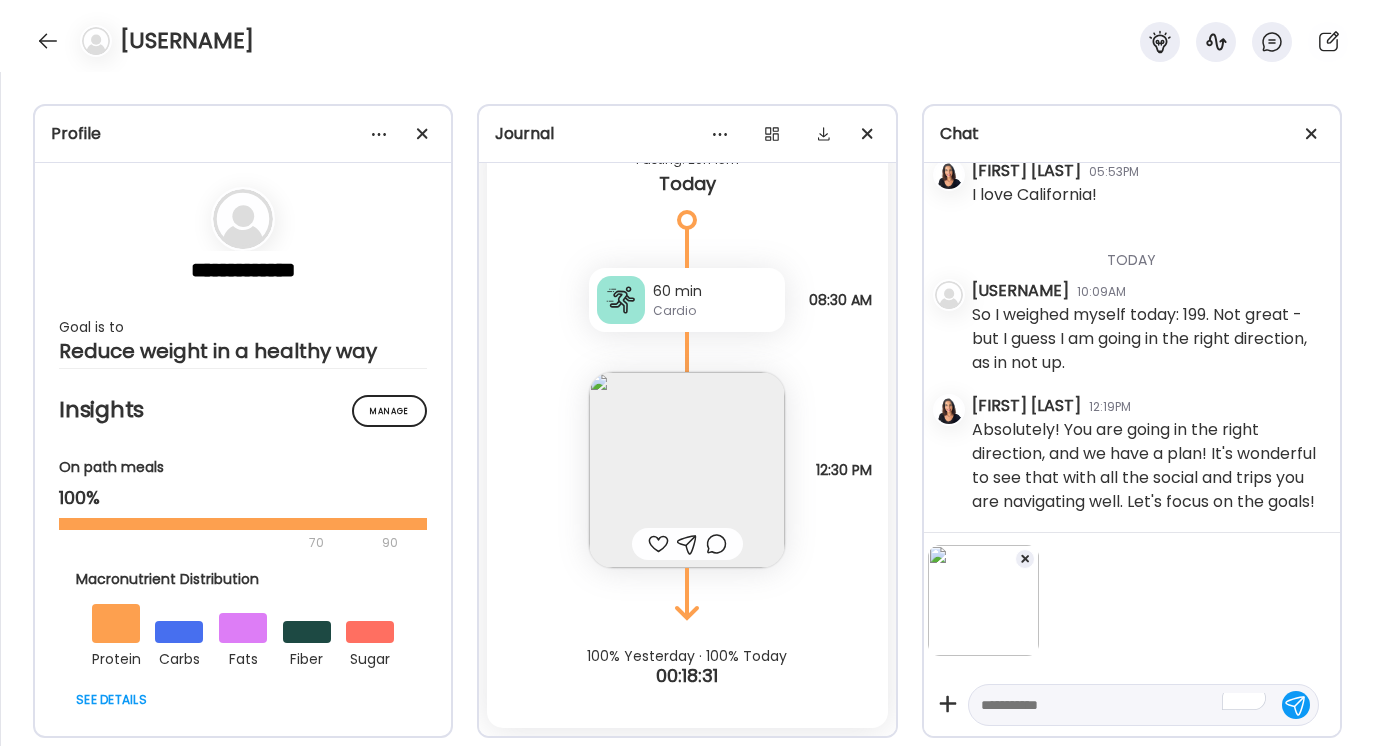 scroll, scrollTop: 45084, scrollLeft: 0, axis: vertical 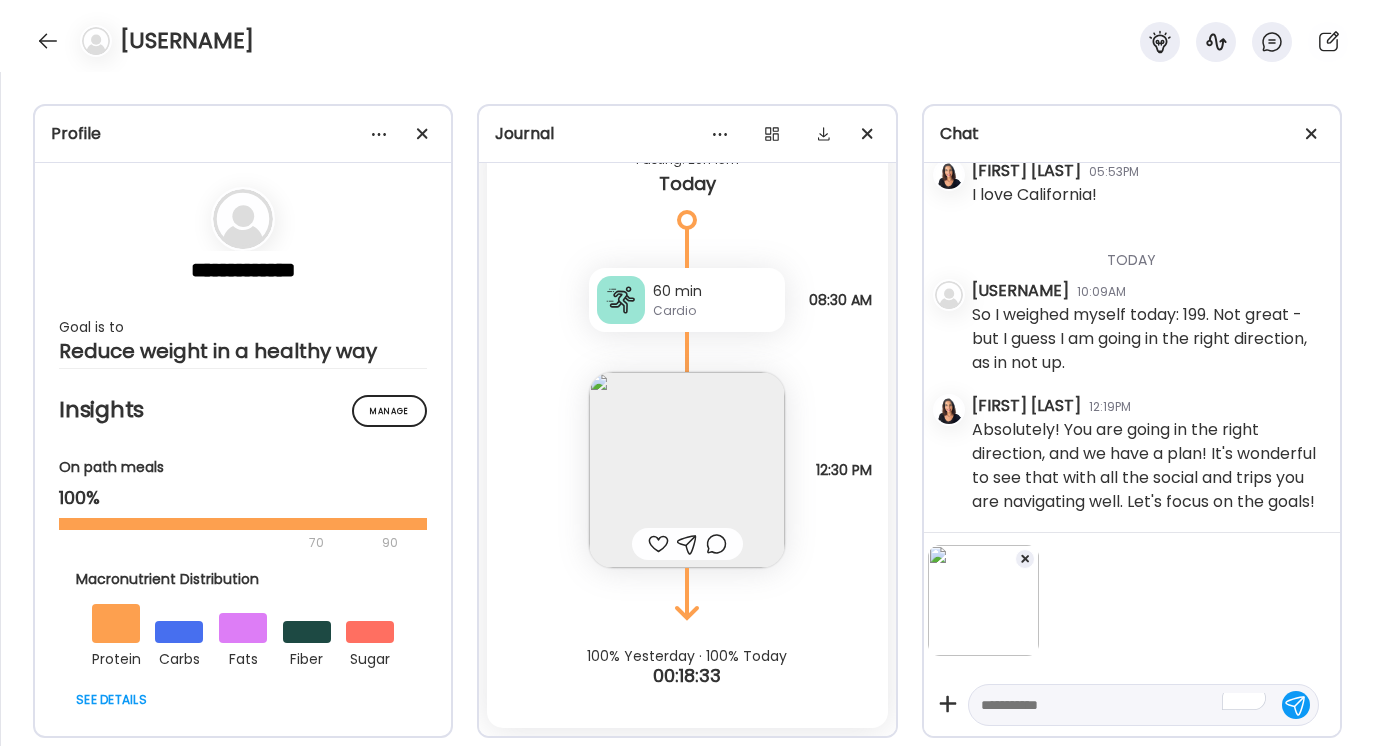 click at bounding box center (1125, 705) 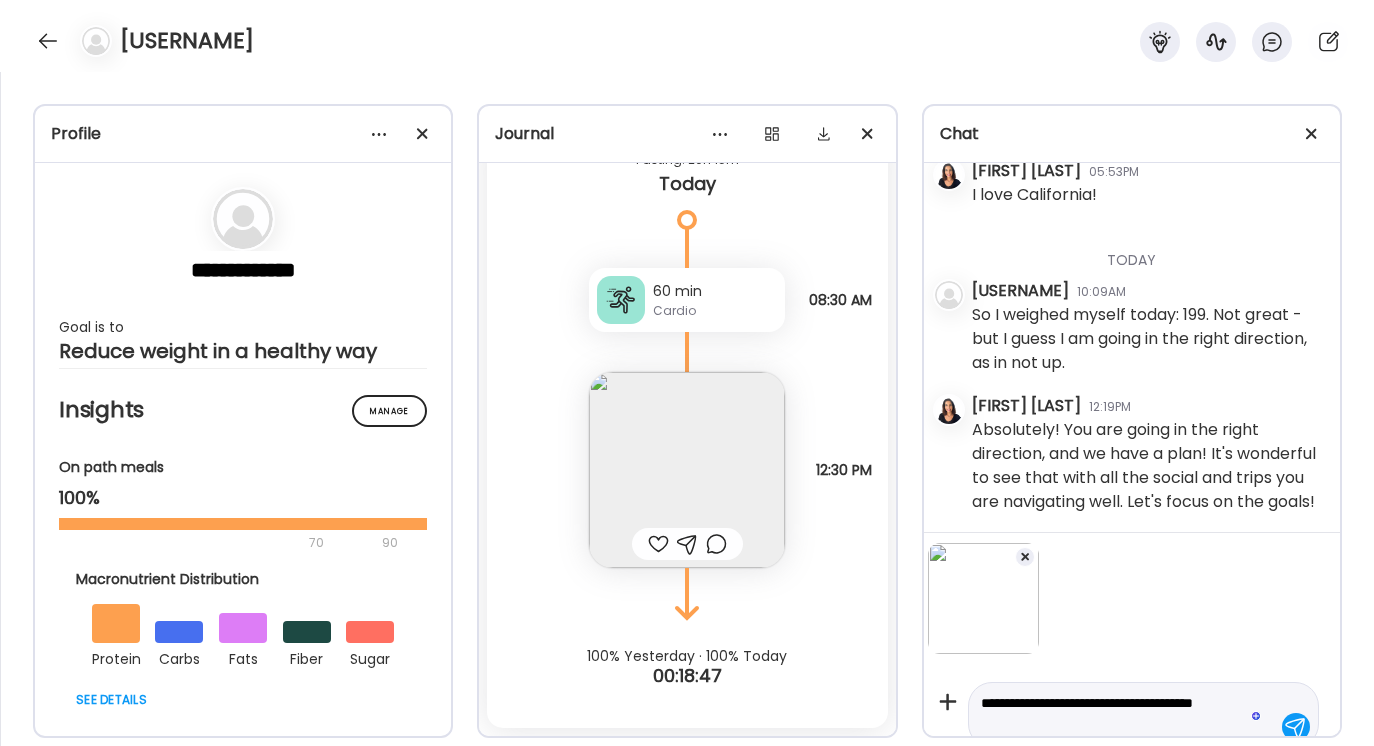 scroll, scrollTop: 26, scrollLeft: 0, axis: vertical 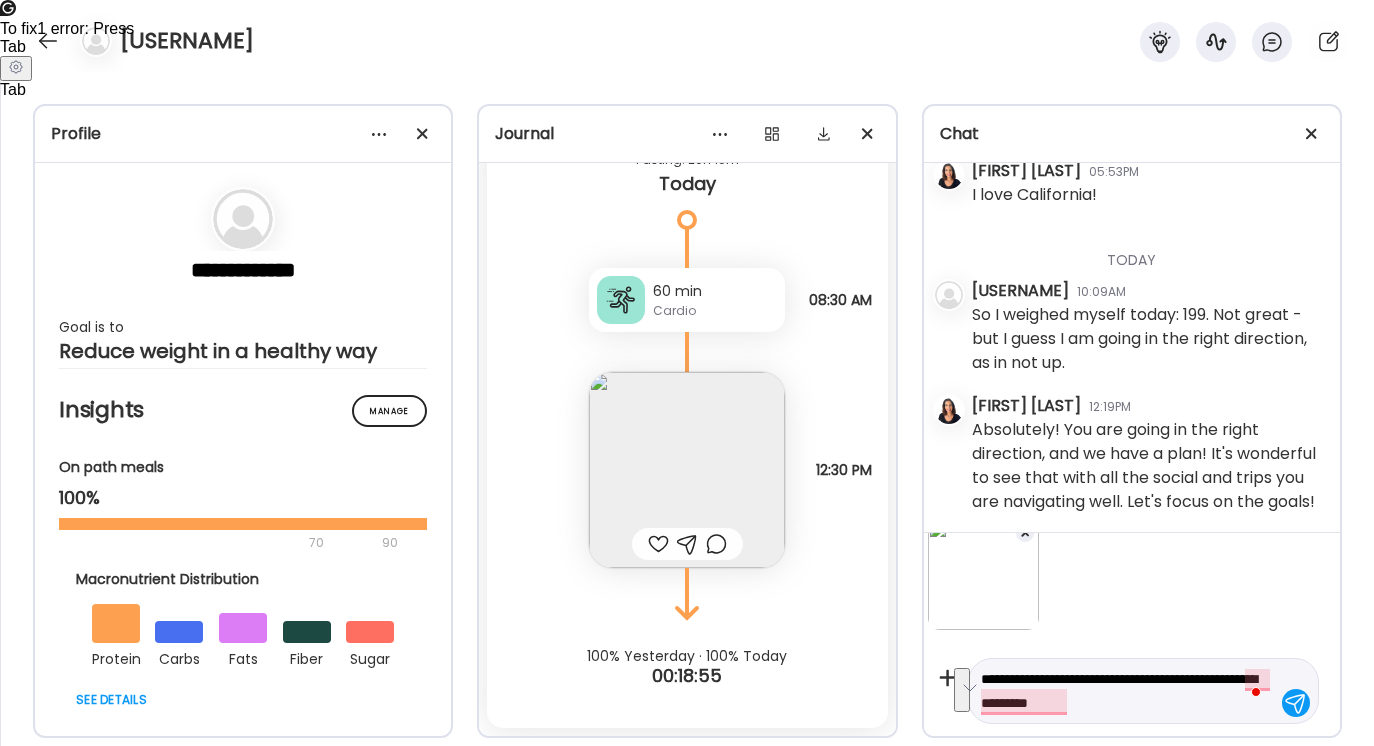 drag, startPoint x: 984, startPoint y: 677, endPoint x: 1126, endPoint y: 729, distance: 151.2217 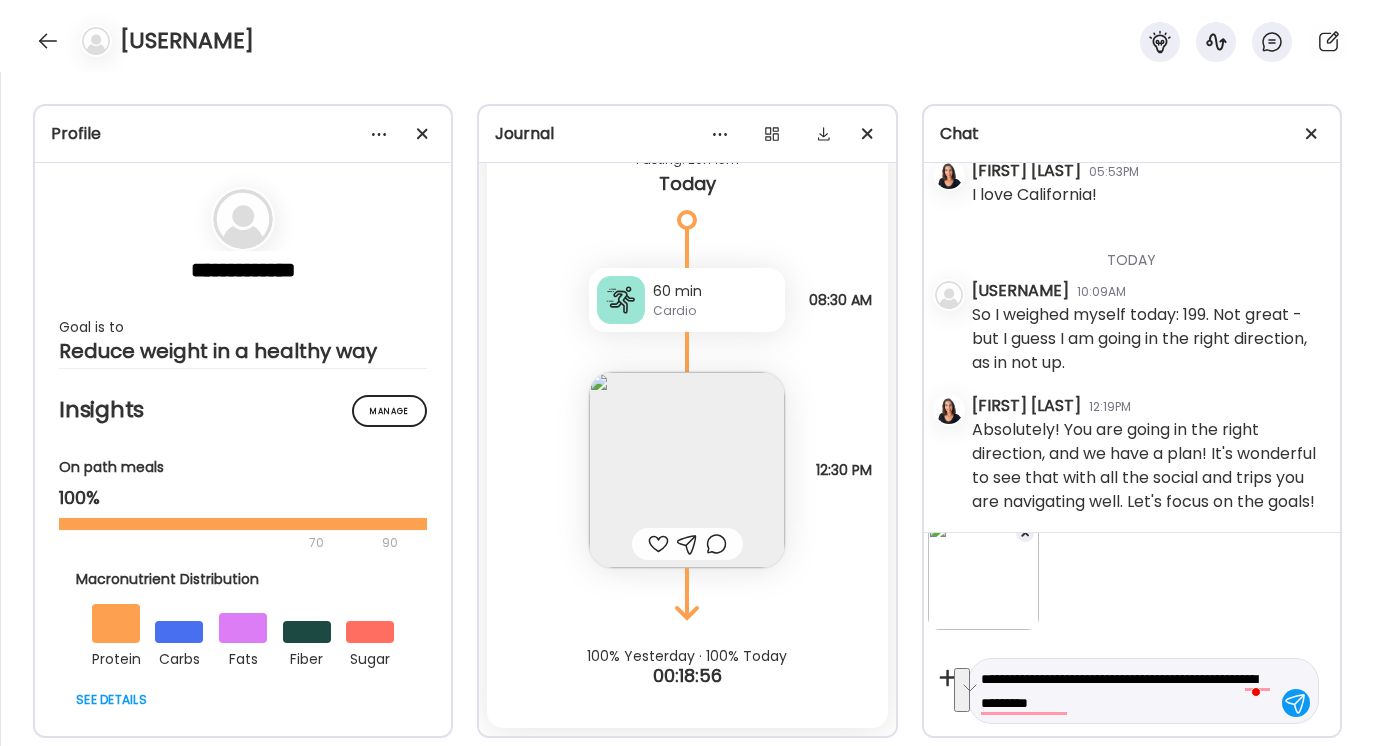 click at bounding box center (962, 690) 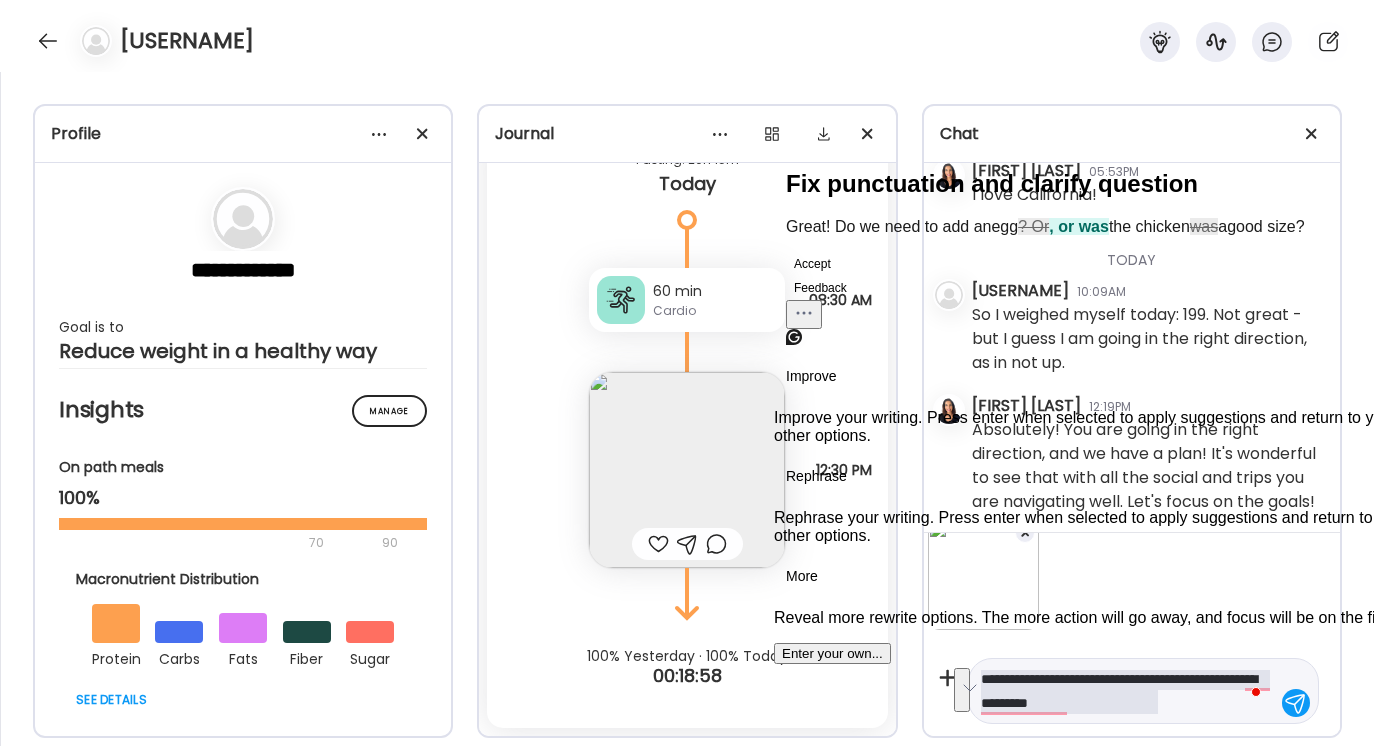 click on "Accept" 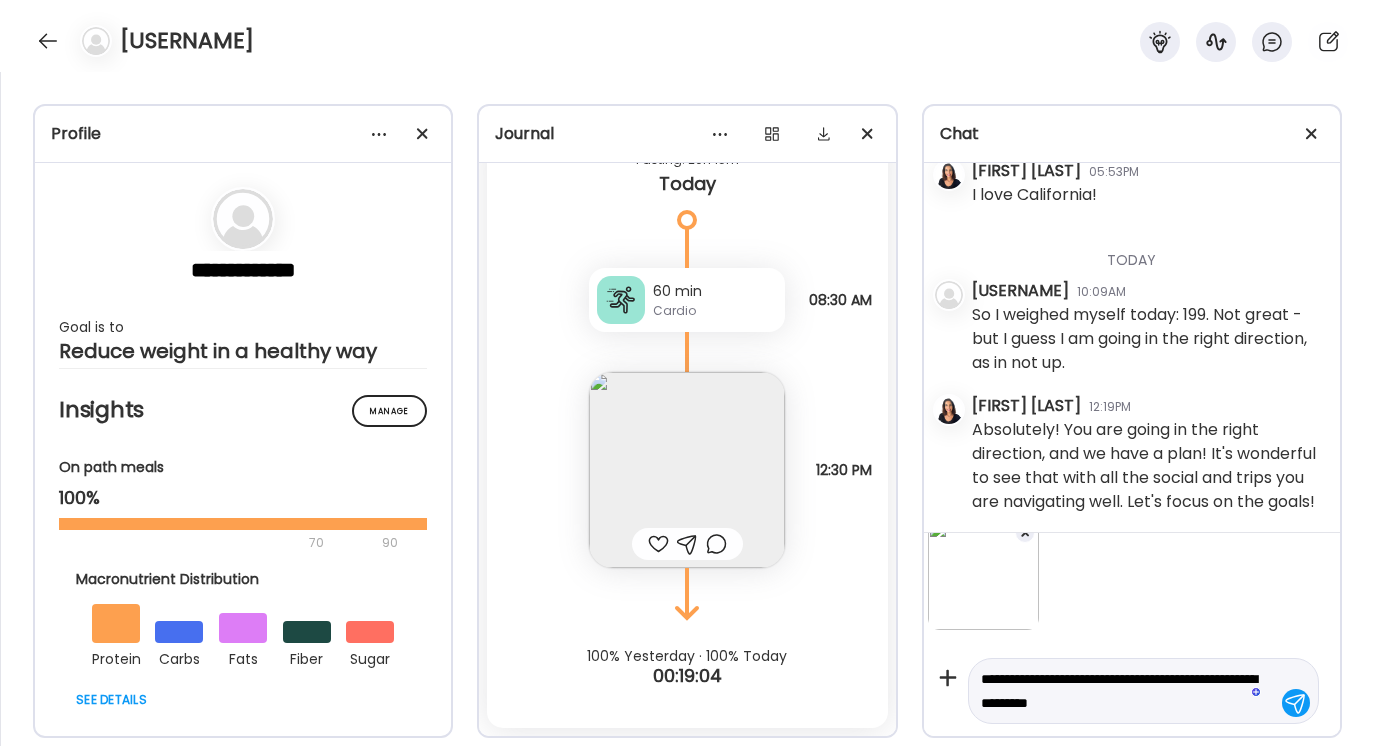 type on "**********" 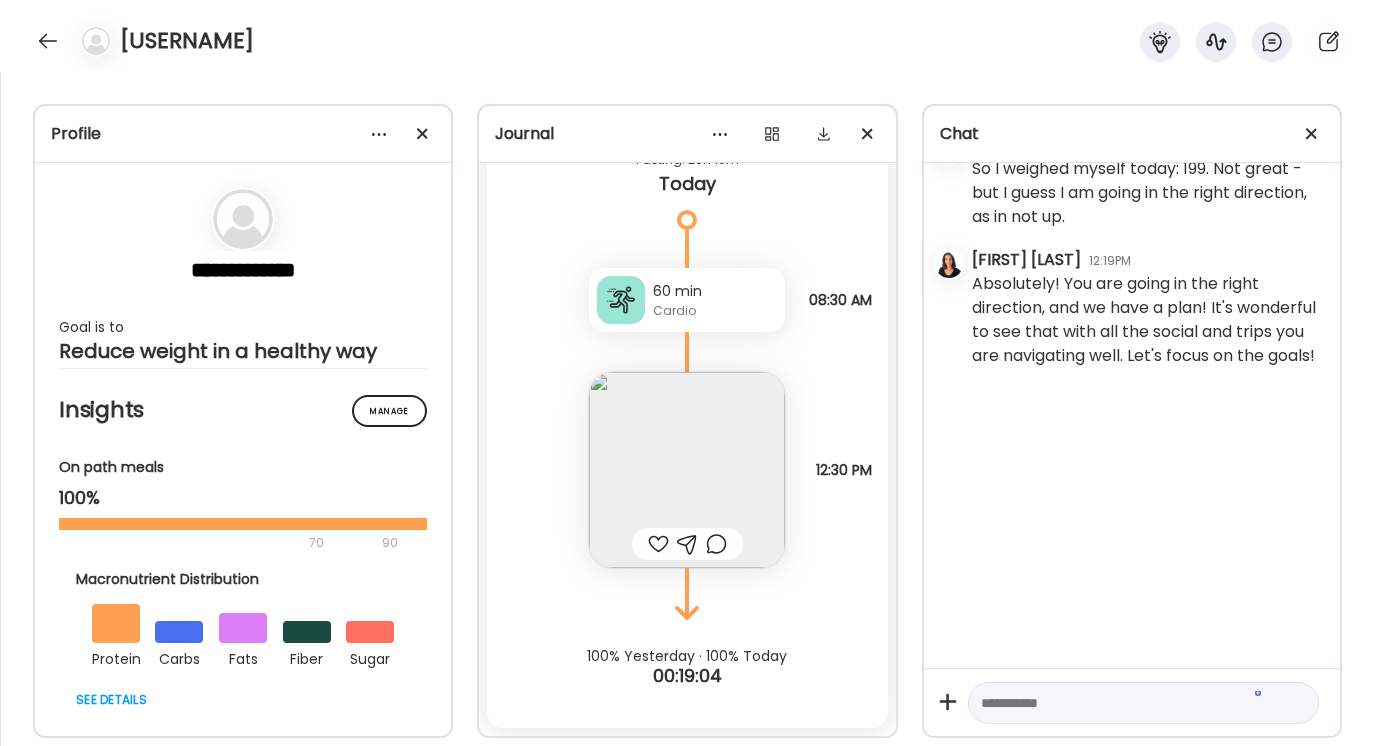 scroll, scrollTop: 44957, scrollLeft: 0, axis: vertical 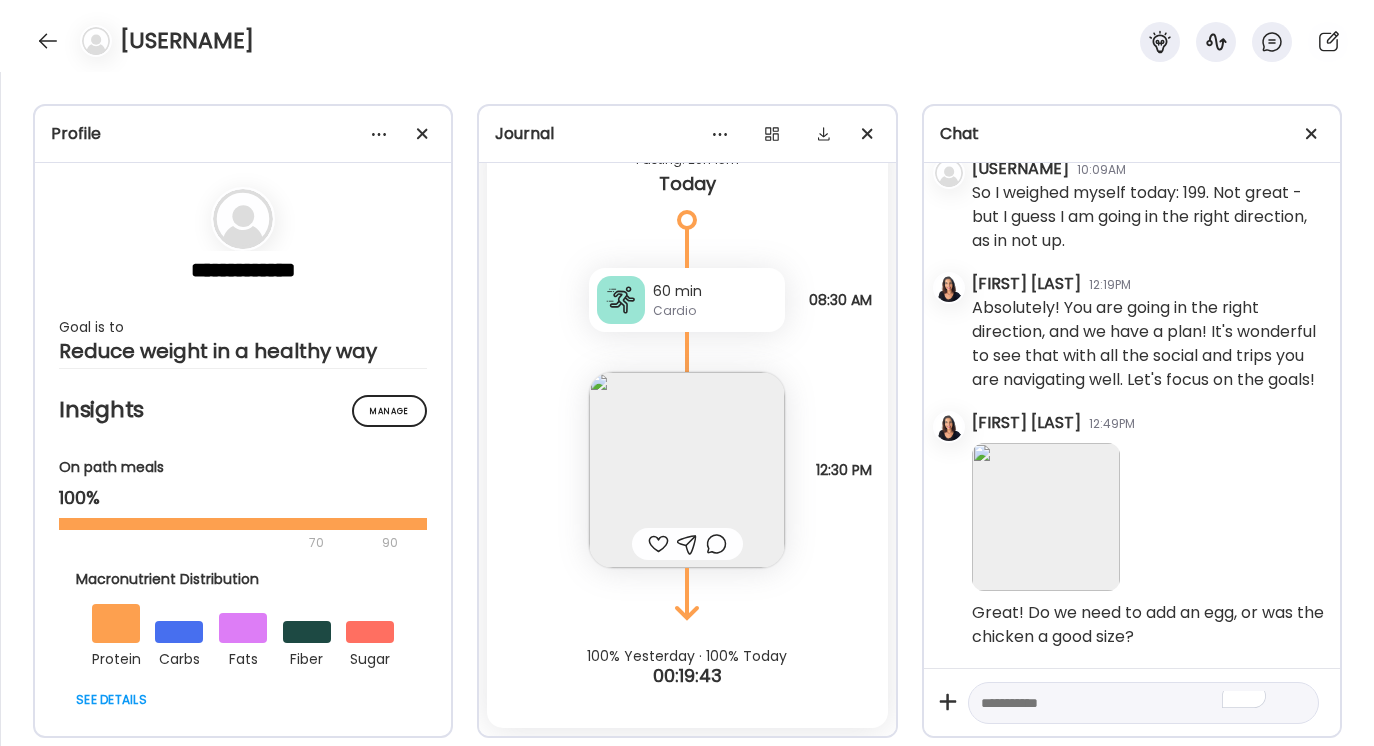 click at bounding box center [1125, 703] 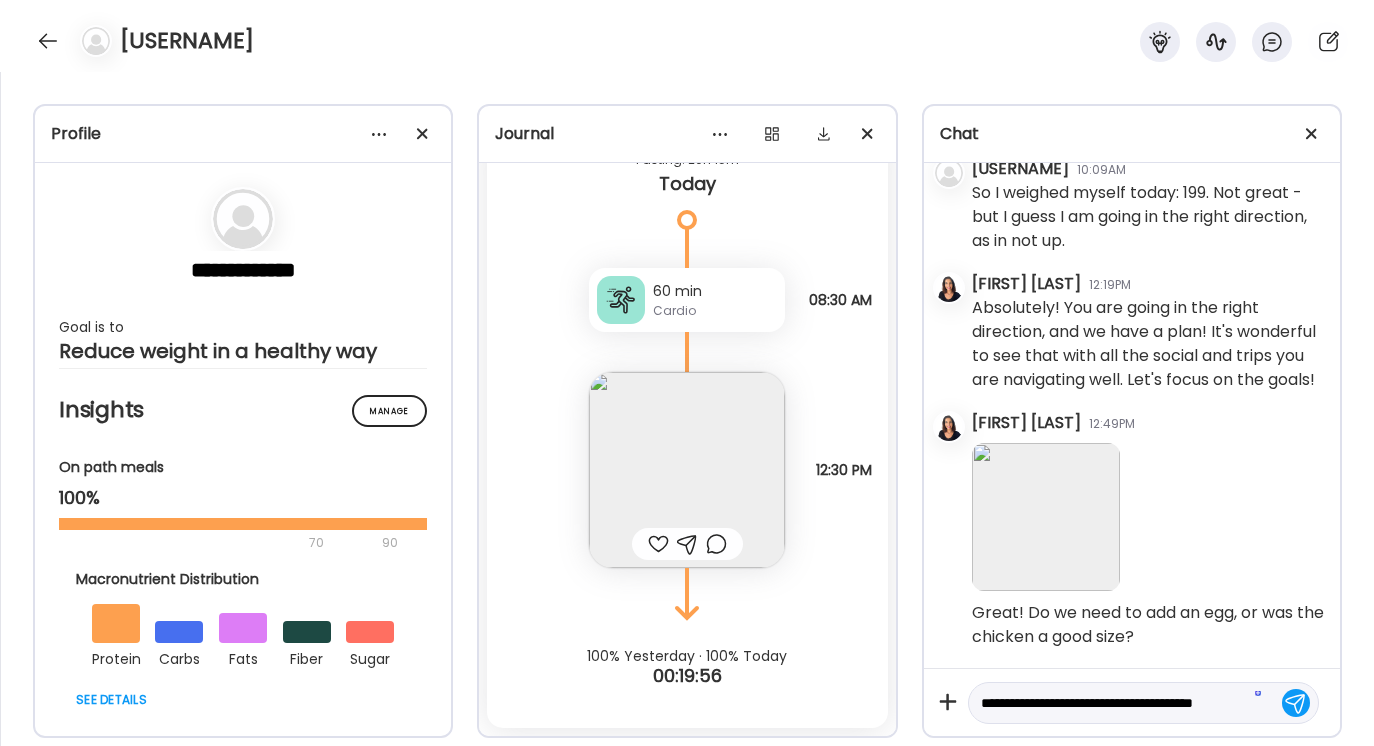 scroll, scrollTop: 23, scrollLeft: 0, axis: vertical 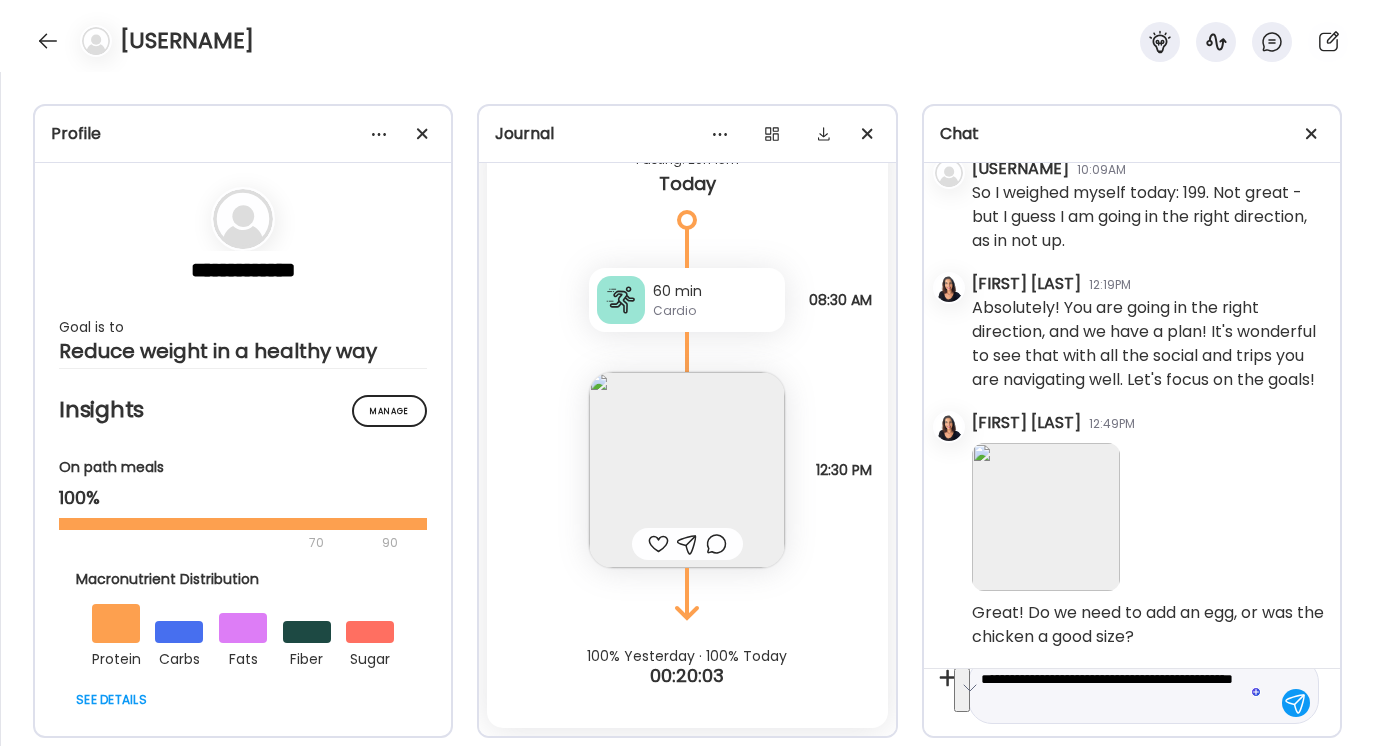 drag, startPoint x: 980, startPoint y: 675, endPoint x: 1155, endPoint y: 741, distance: 187.03209 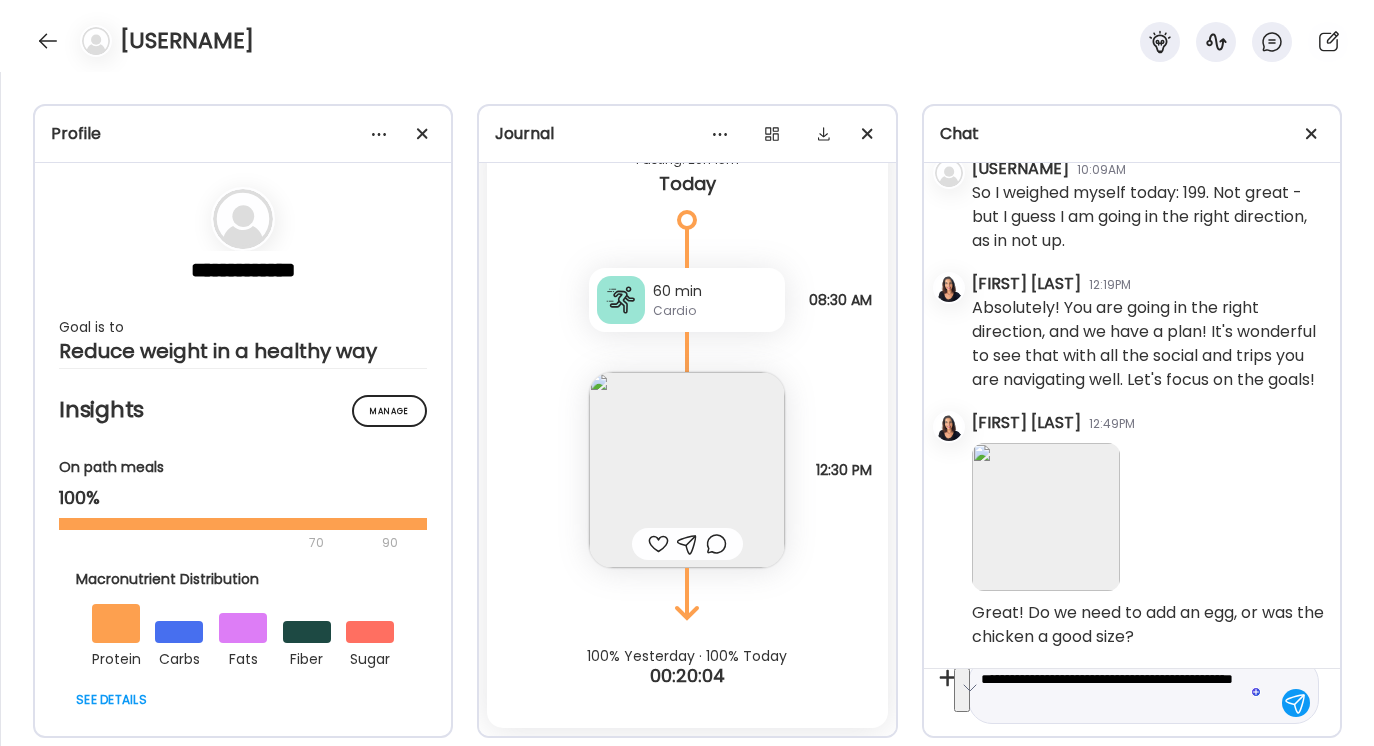 click at bounding box center (962, 690) 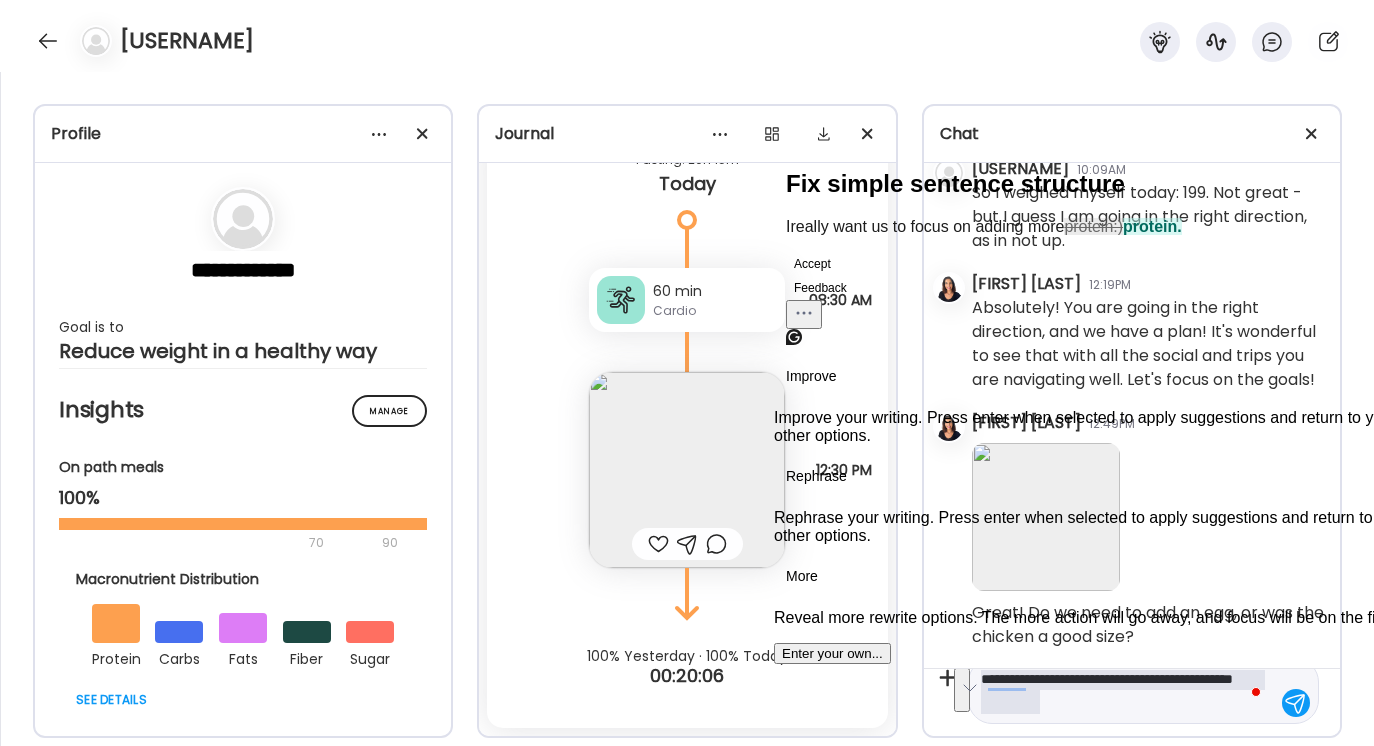 click on "Accept" 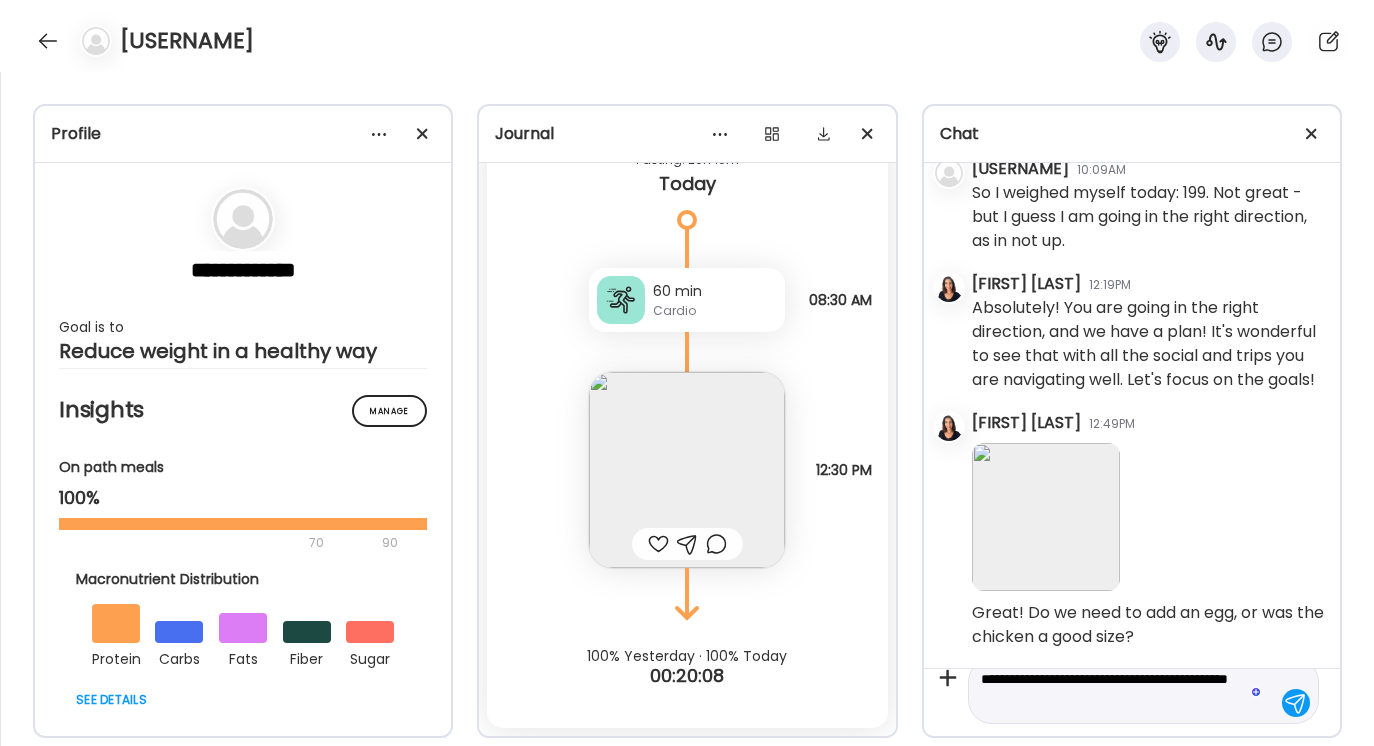 type on "**********" 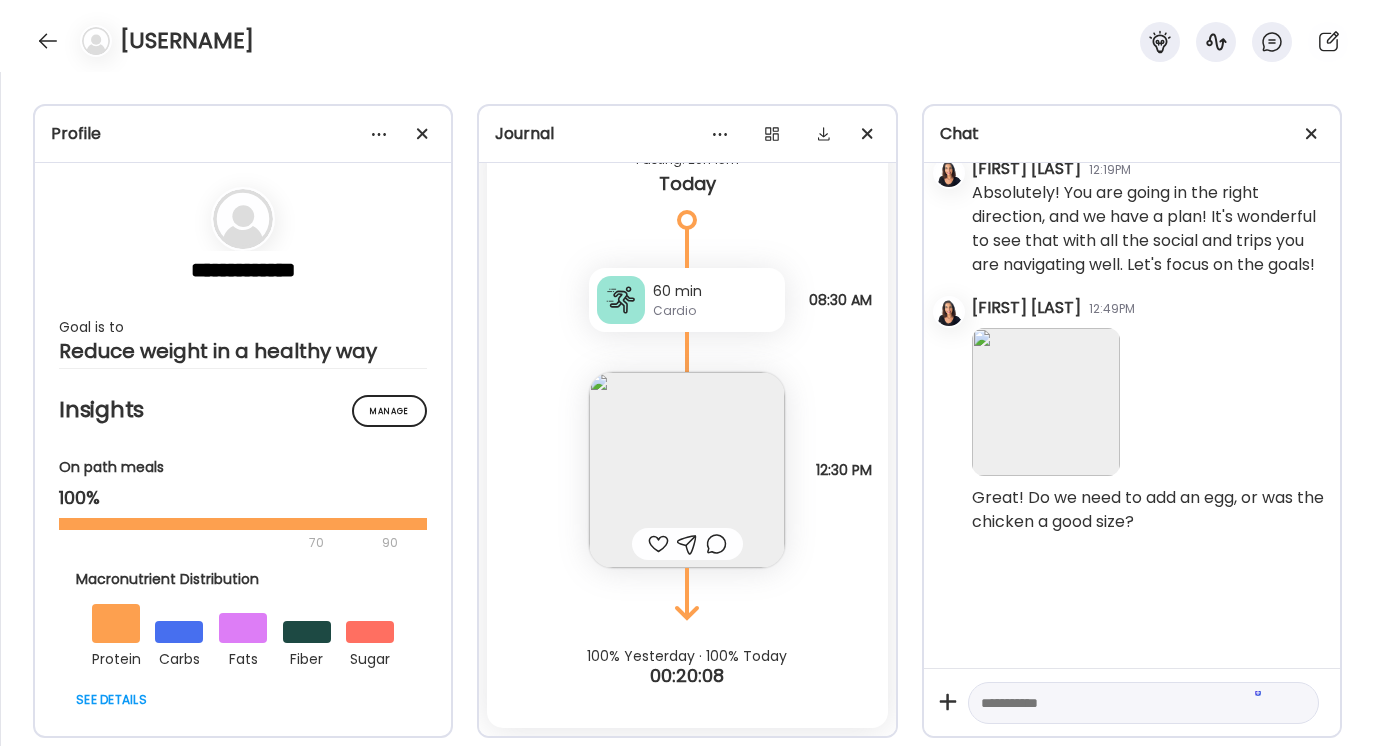 scroll, scrollTop: 0, scrollLeft: 0, axis: both 